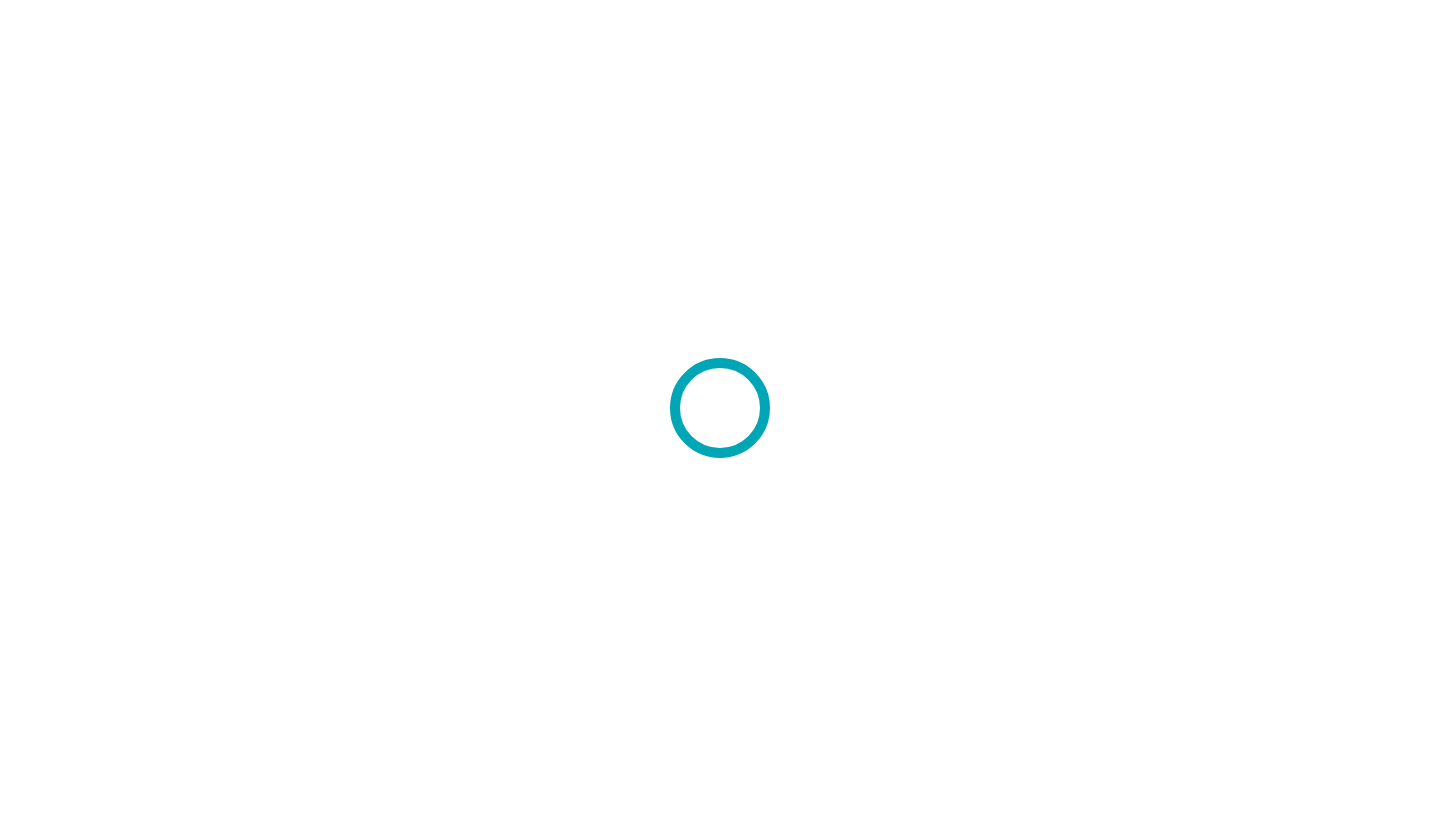scroll, scrollTop: 0, scrollLeft: 0, axis: both 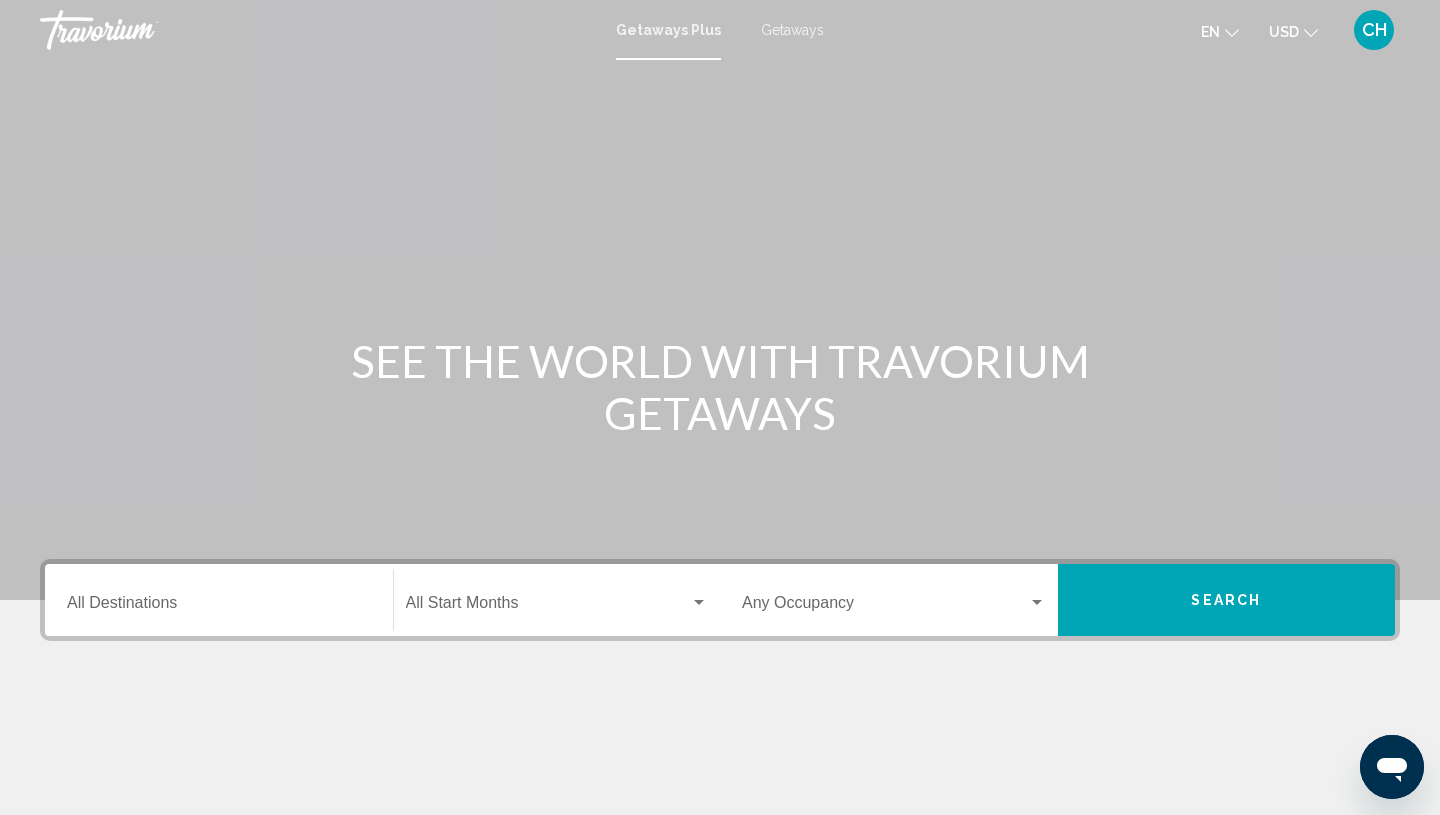 click on "Getaways" at bounding box center [792, 30] 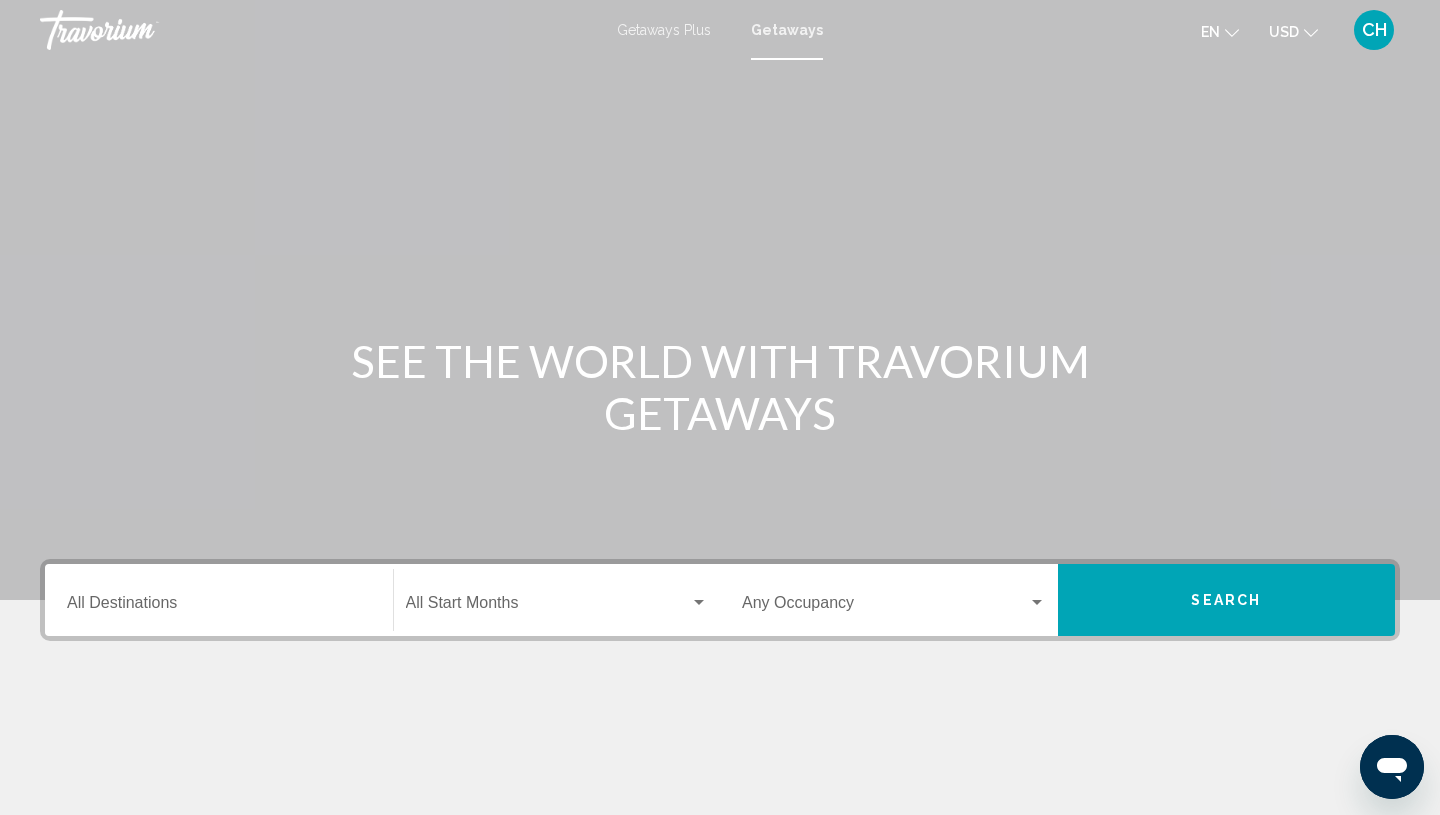 click on "CH" at bounding box center (1374, 30) 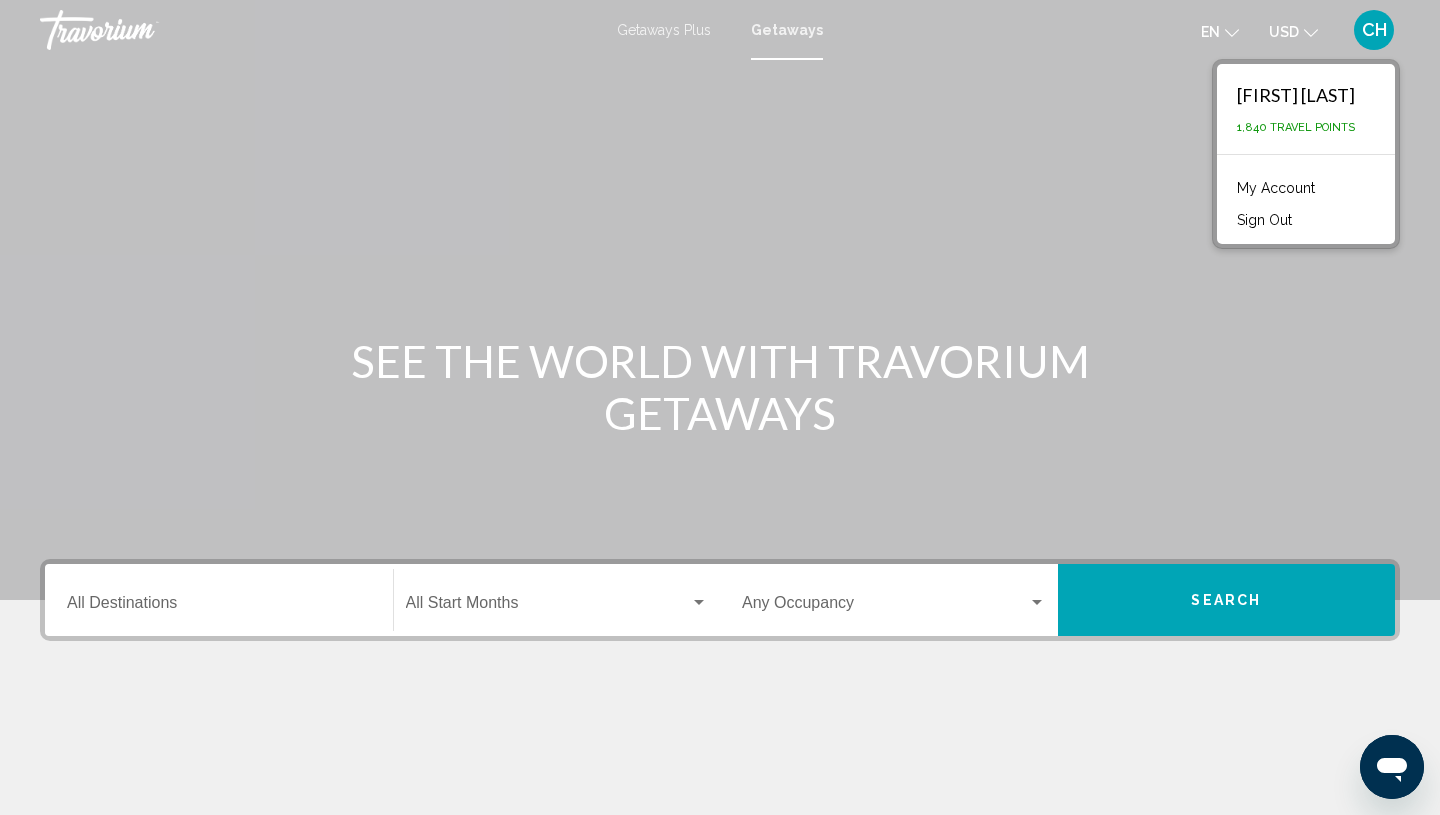 click on "My Account" at bounding box center [1276, 188] 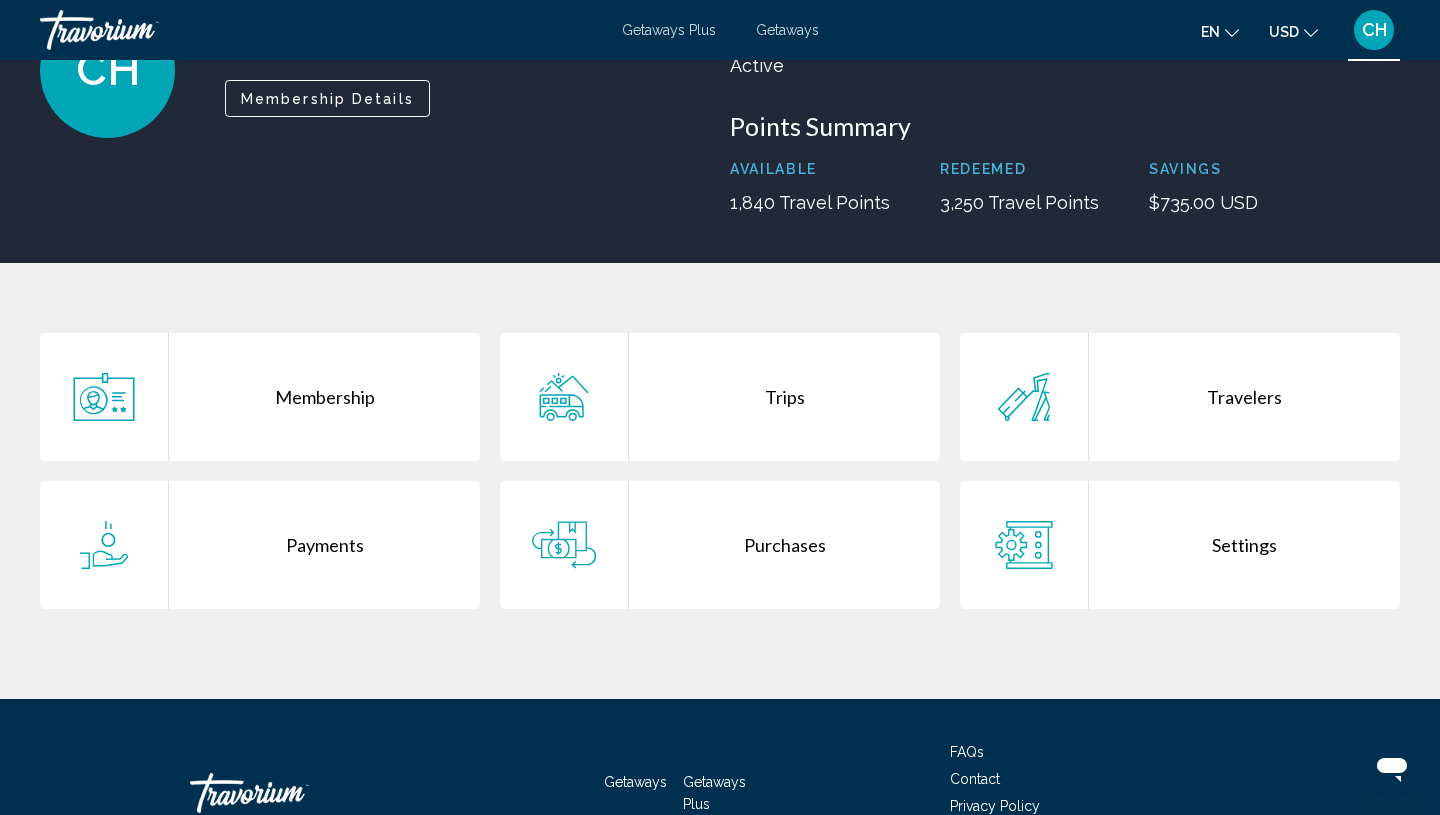 scroll, scrollTop: 179, scrollLeft: 0, axis: vertical 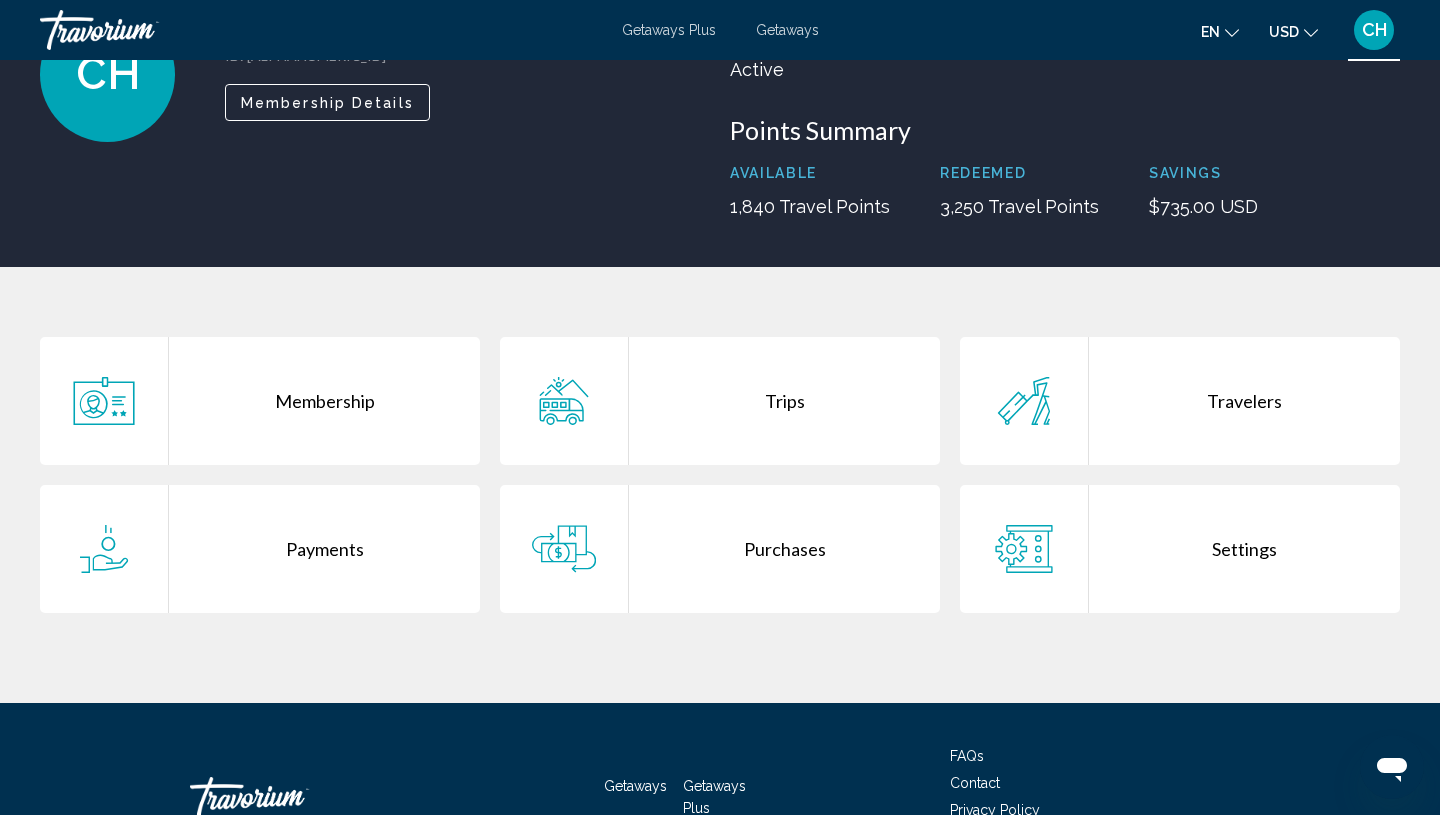click on "Trips" at bounding box center (784, 401) 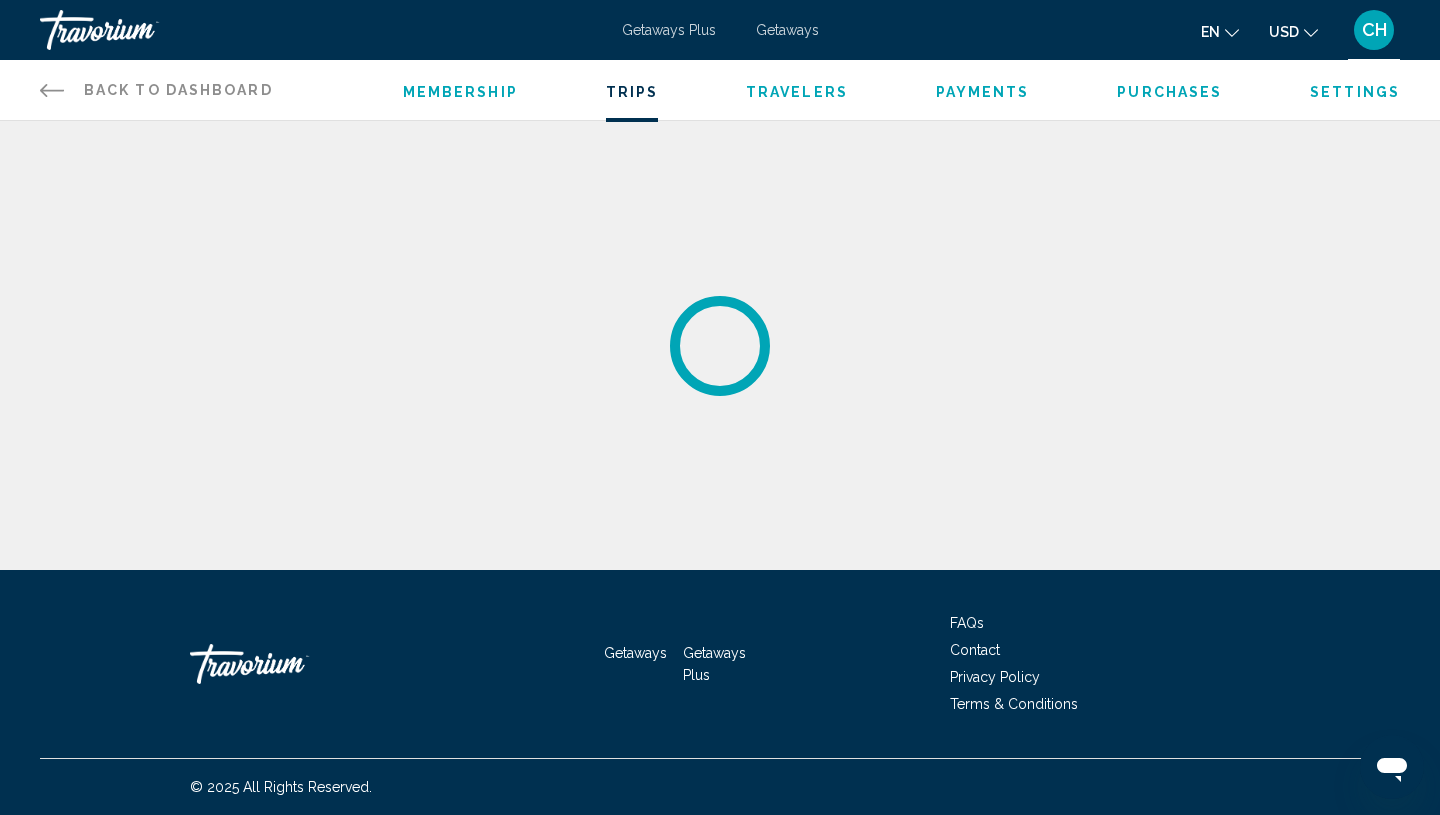 scroll, scrollTop: 0, scrollLeft: 0, axis: both 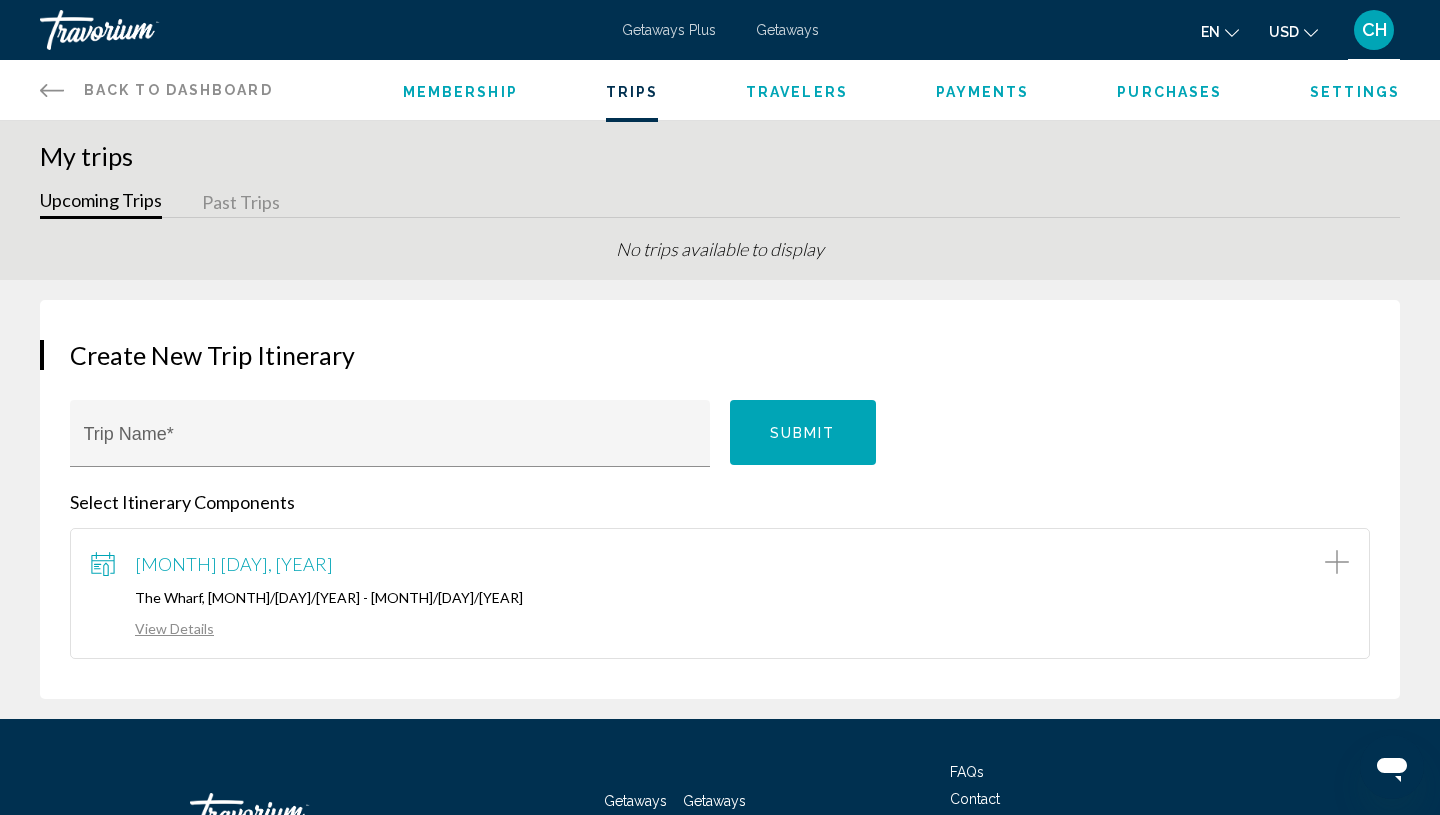 click on "The Wharf, [MONTH]/[DAY]/[YEAR] - [MONTH]/[DAY]/[YEAR]" at bounding box center [720, 597] 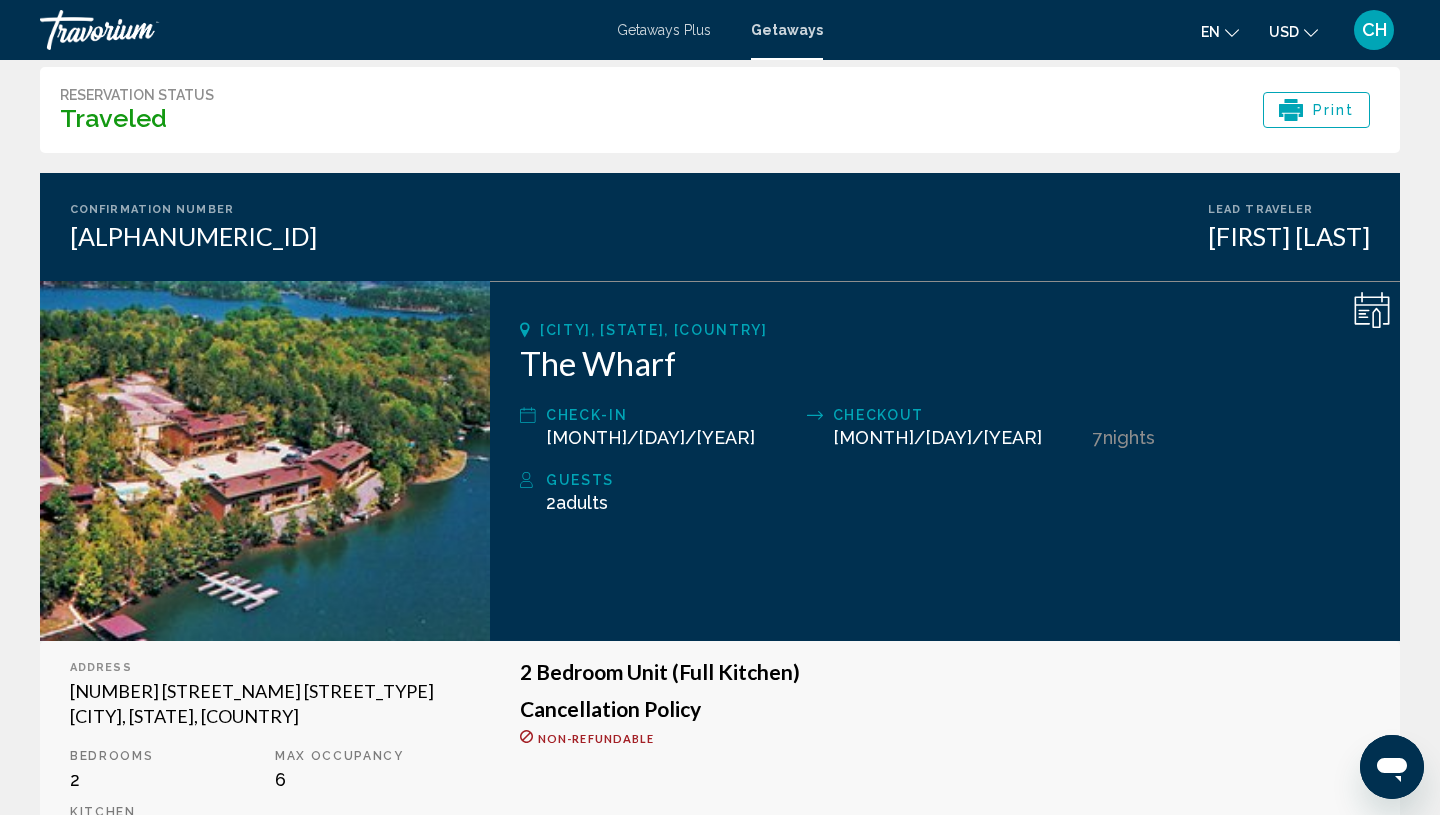 scroll, scrollTop: 0, scrollLeft: 0, axis: both 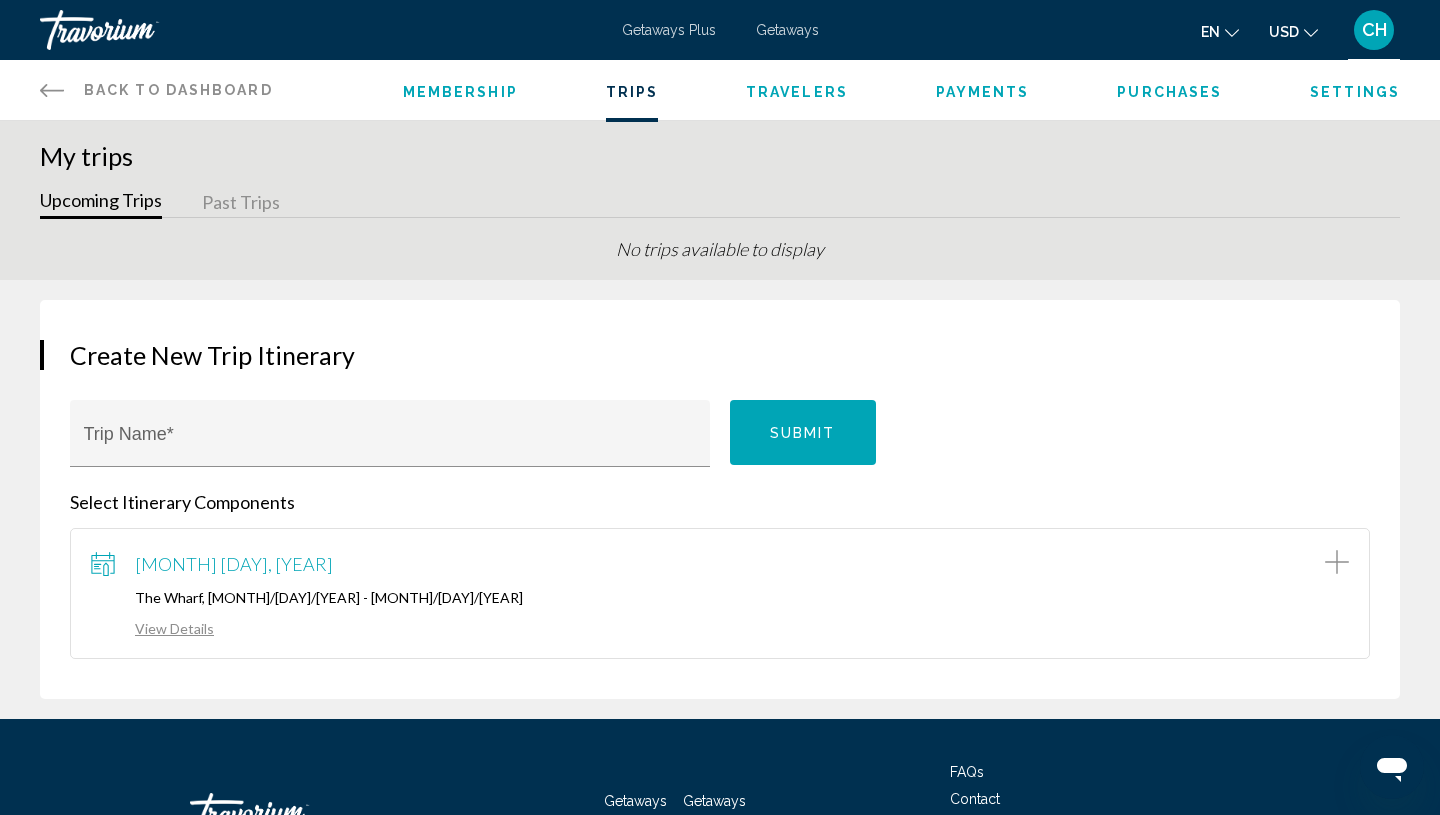 click on "Purchases" at bounding box center [1169, 92] 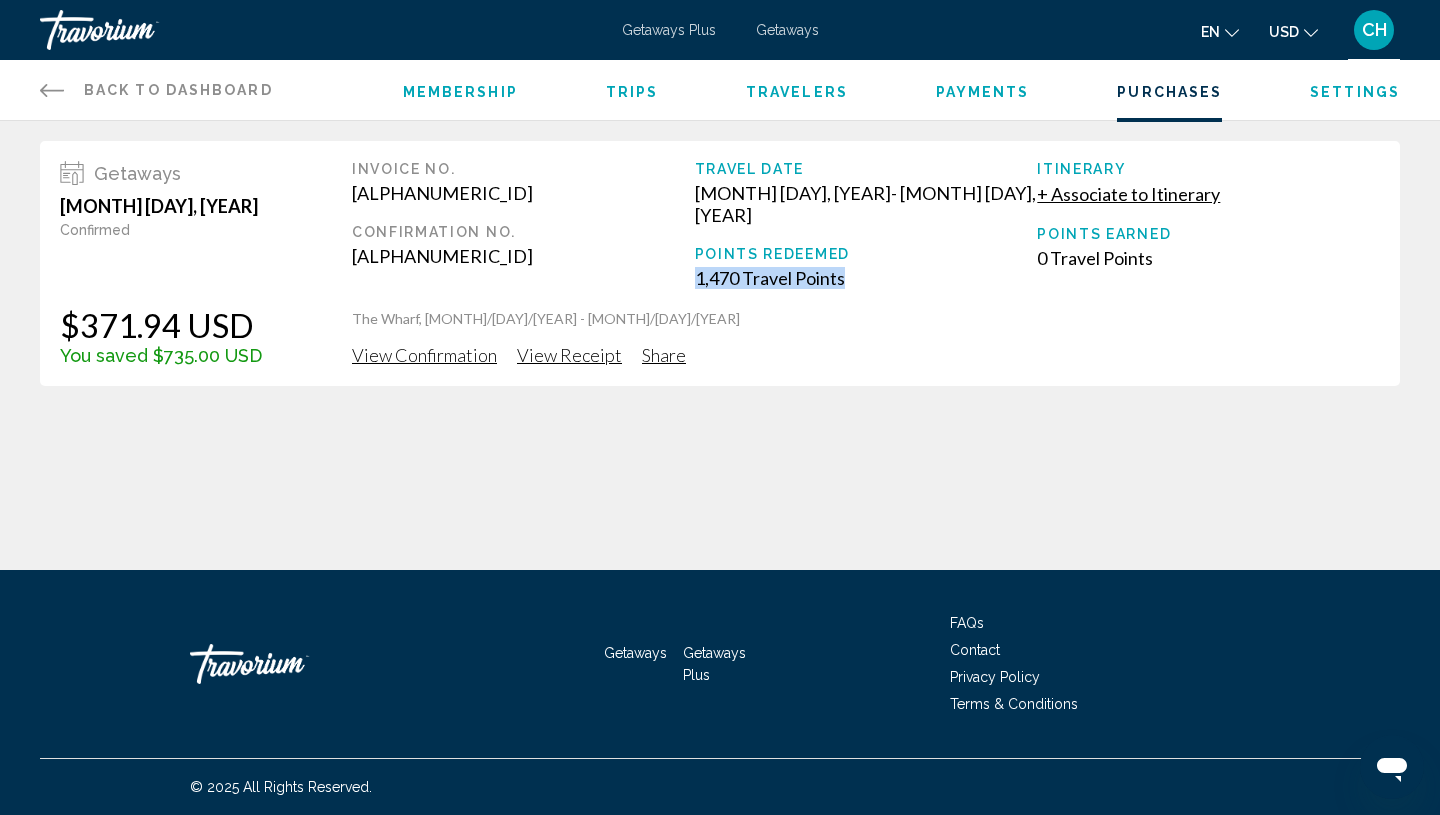 drag, startPoint x: 693, startPoint y: 265, endPoint x: 862, endPoint y: 270, distance: 169.07394 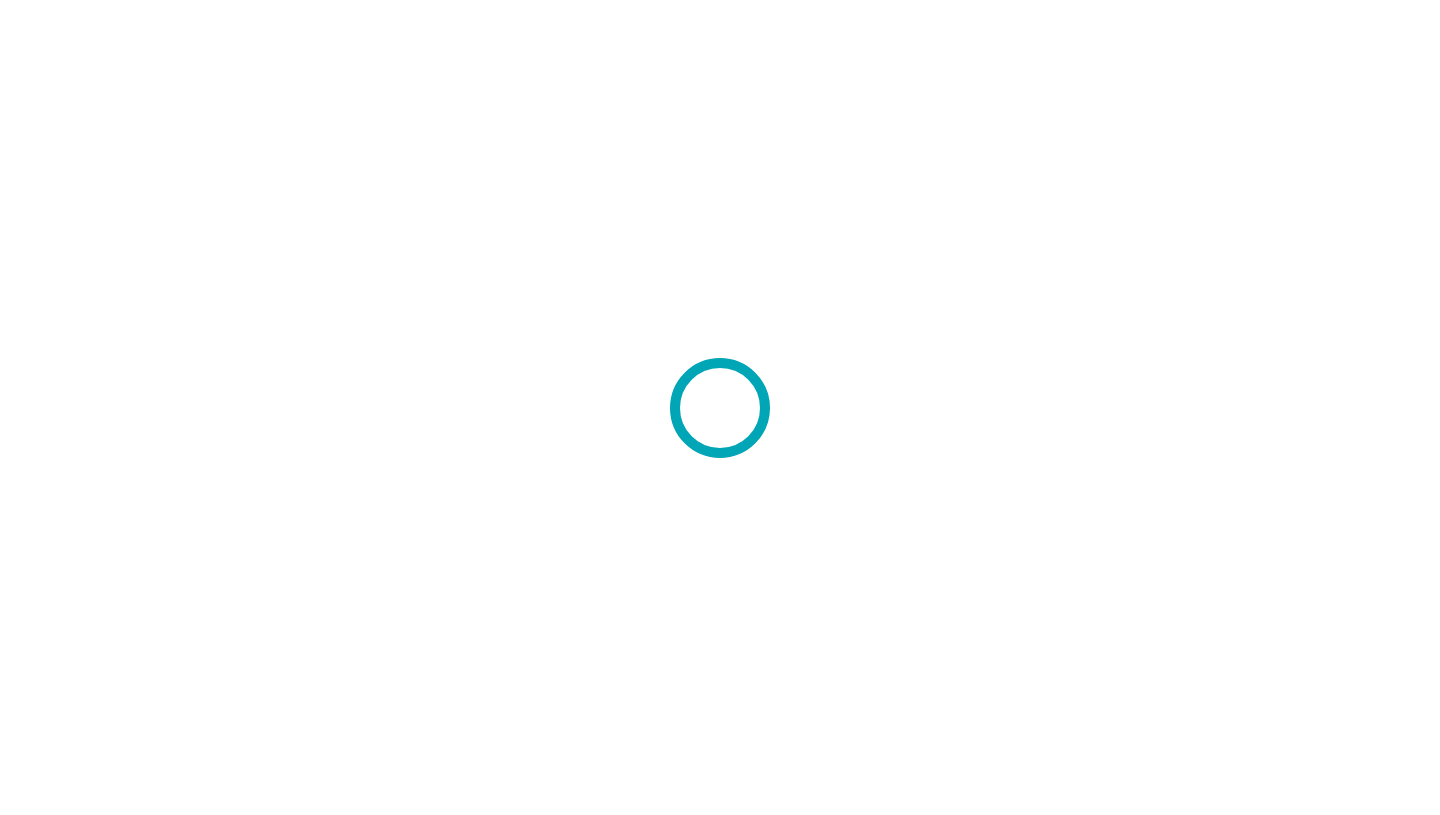 scroll, scrollTop: 0, scrollLeft: 0, axis: both 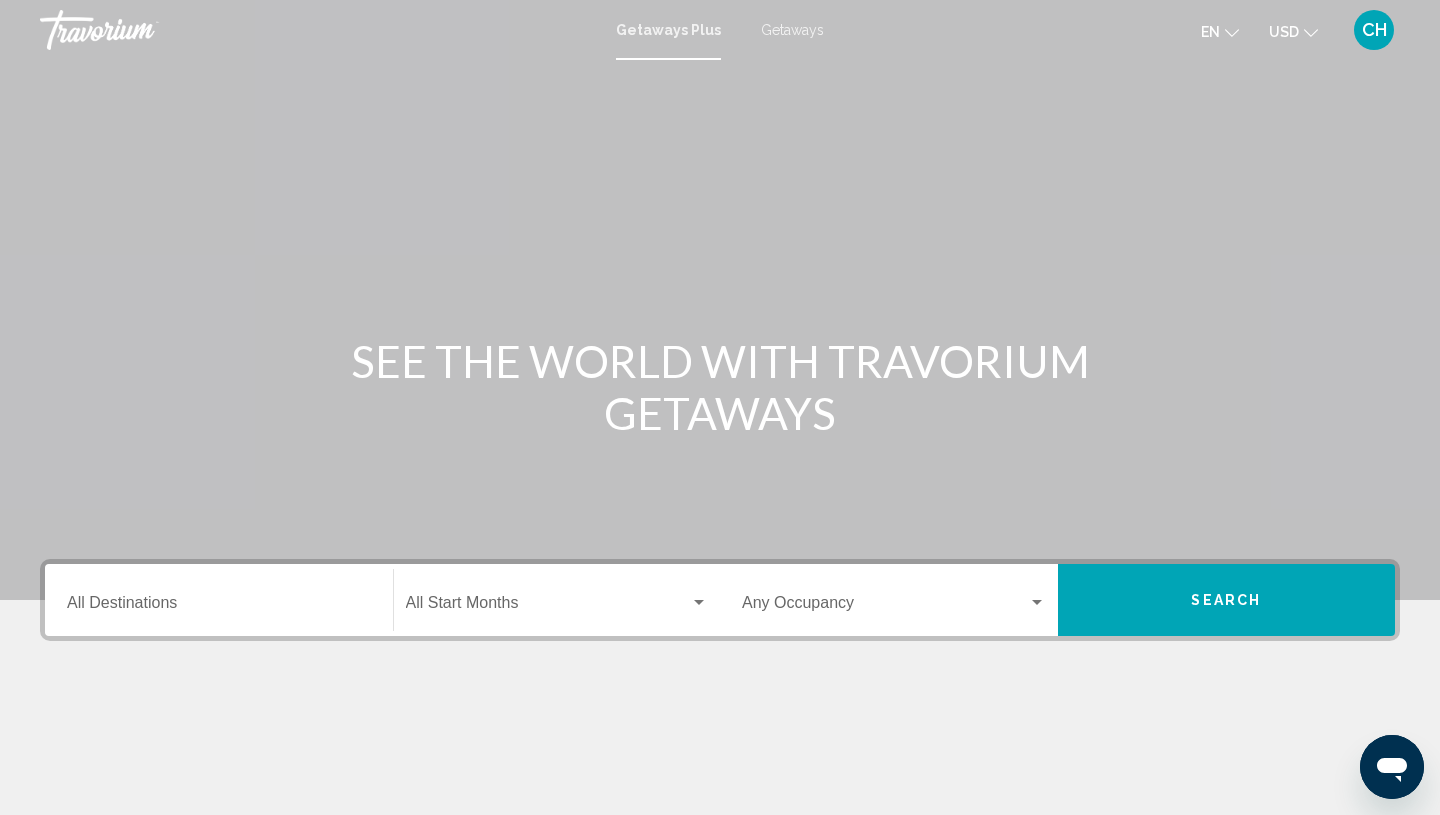 click on "Destination All Destinations" at bounding box center [219, 607] 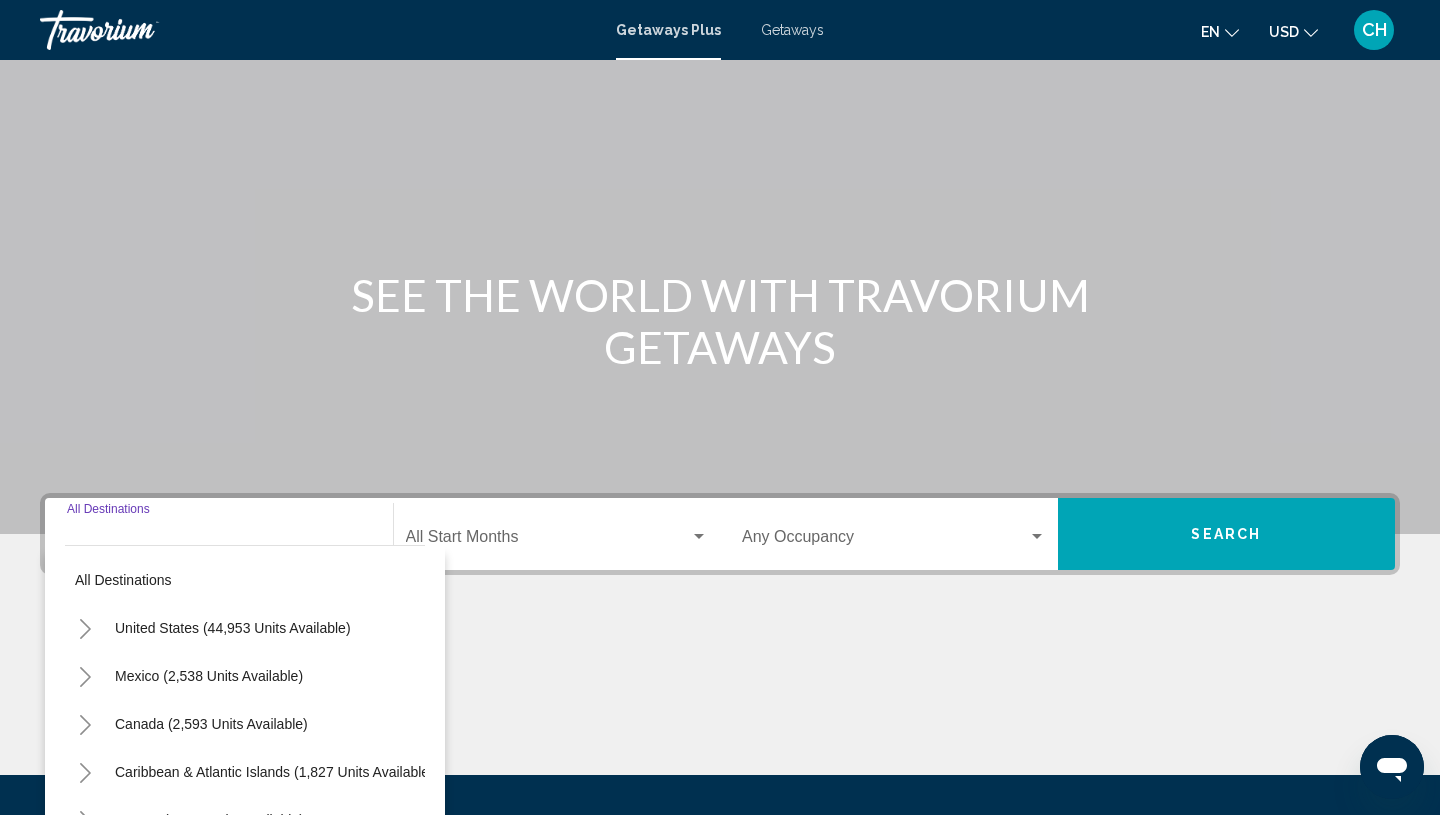 scroll, scrollTop: 271, scrollLeft: 0, axis: vertical 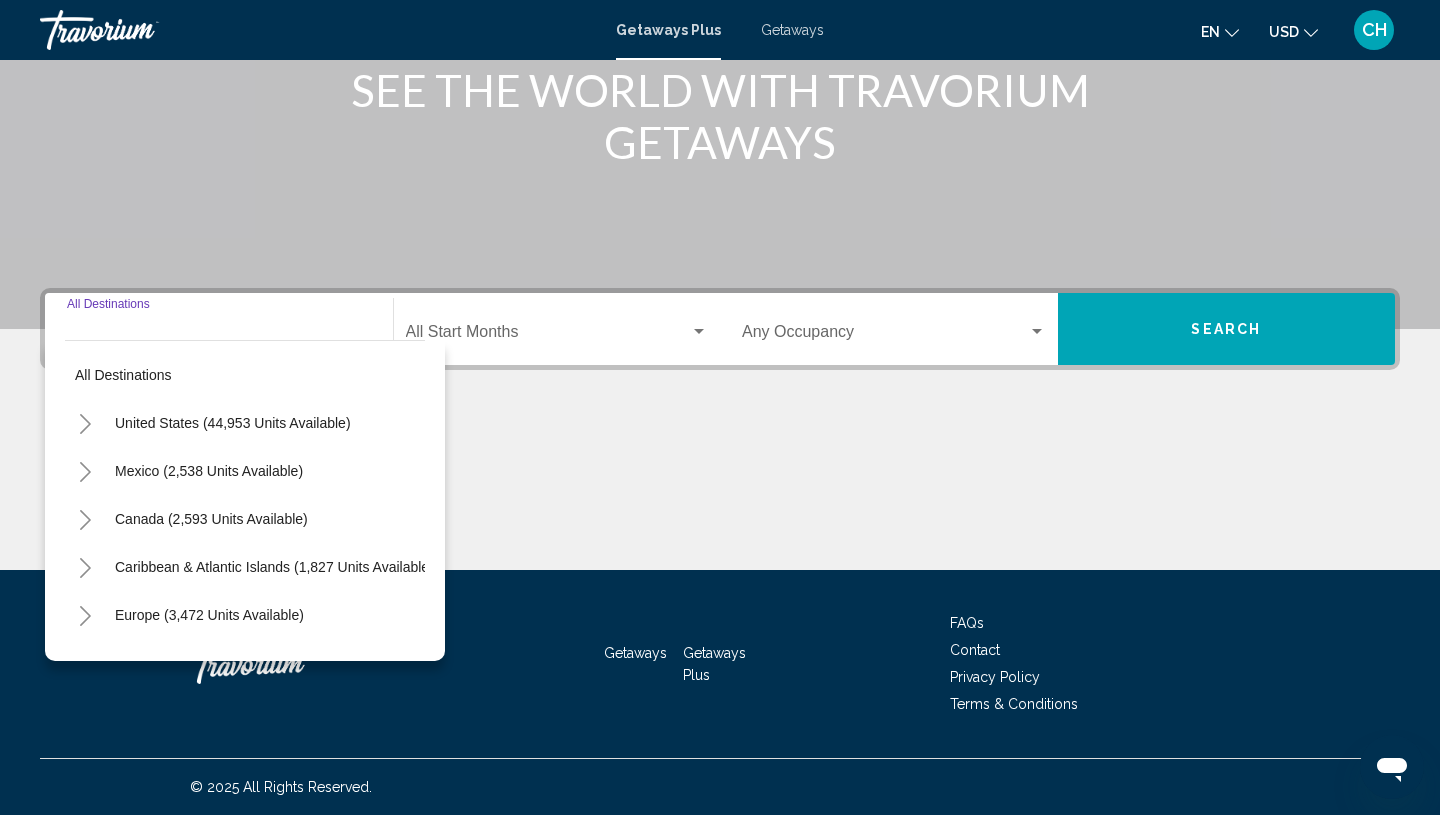 click 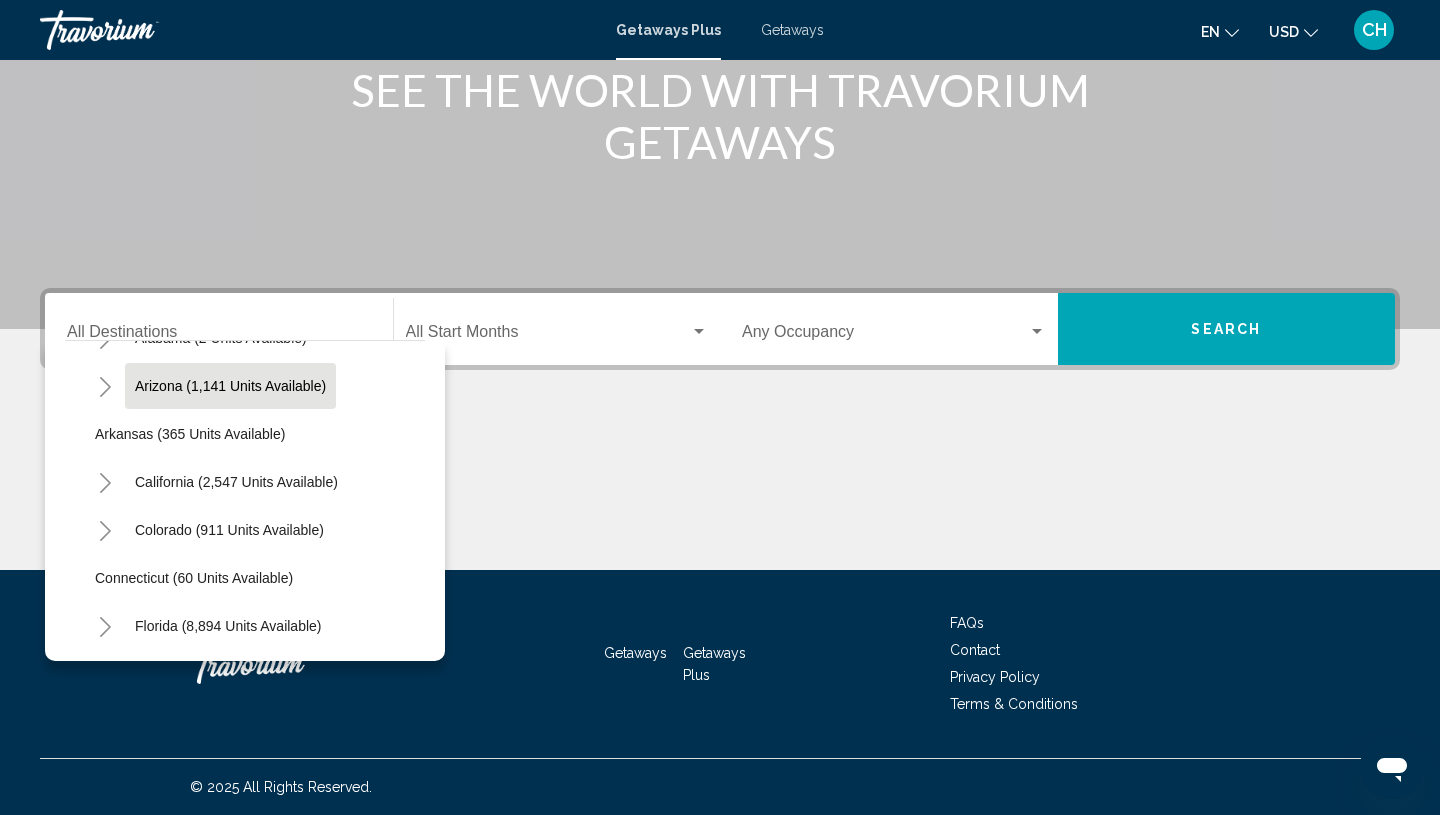 scroll, scrollTop: 134, scrollLeft: 0, axis: vertical 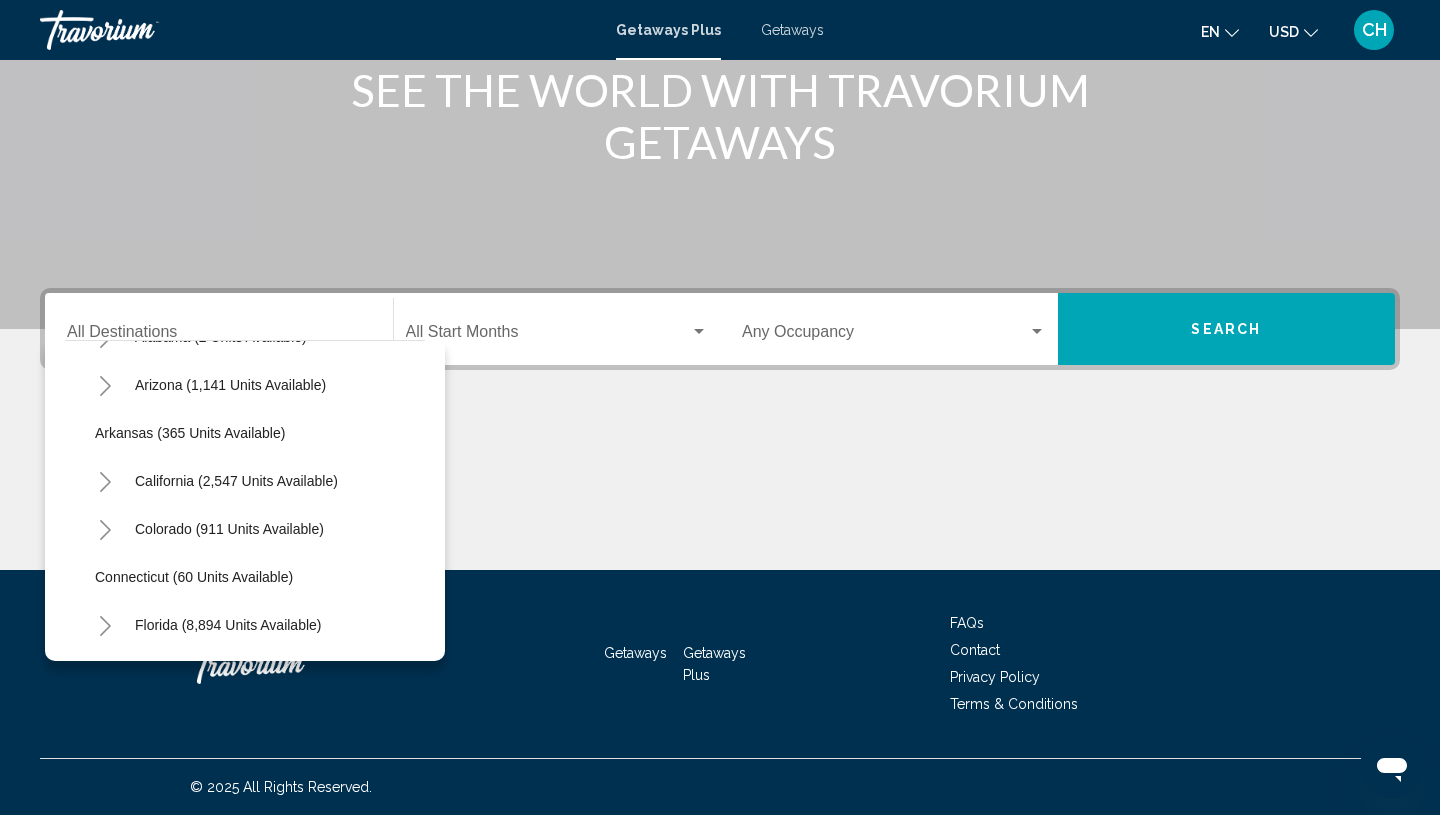 click 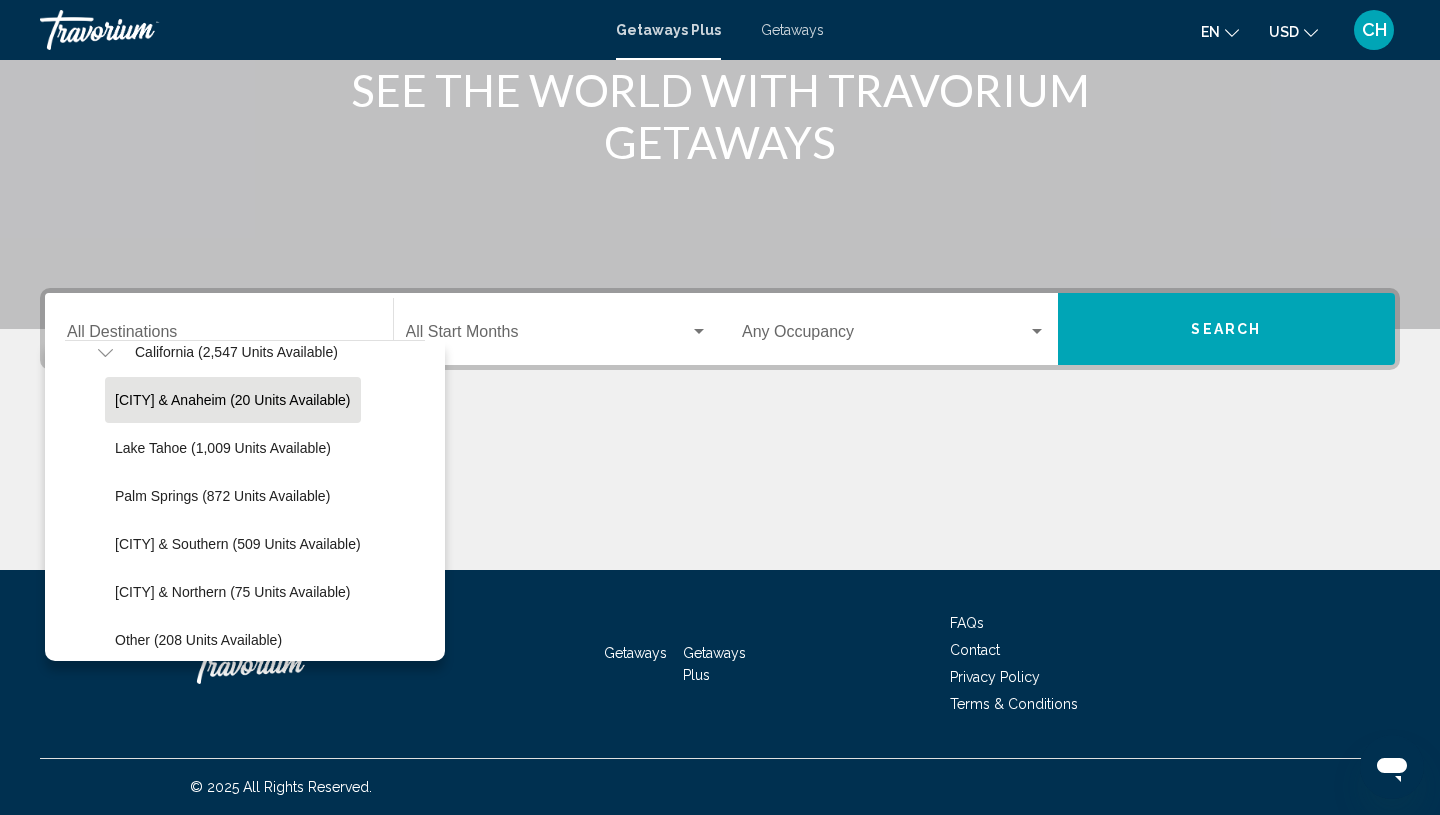scroll, scrollTop: 257, scrollLeft: 0, axis: vertical 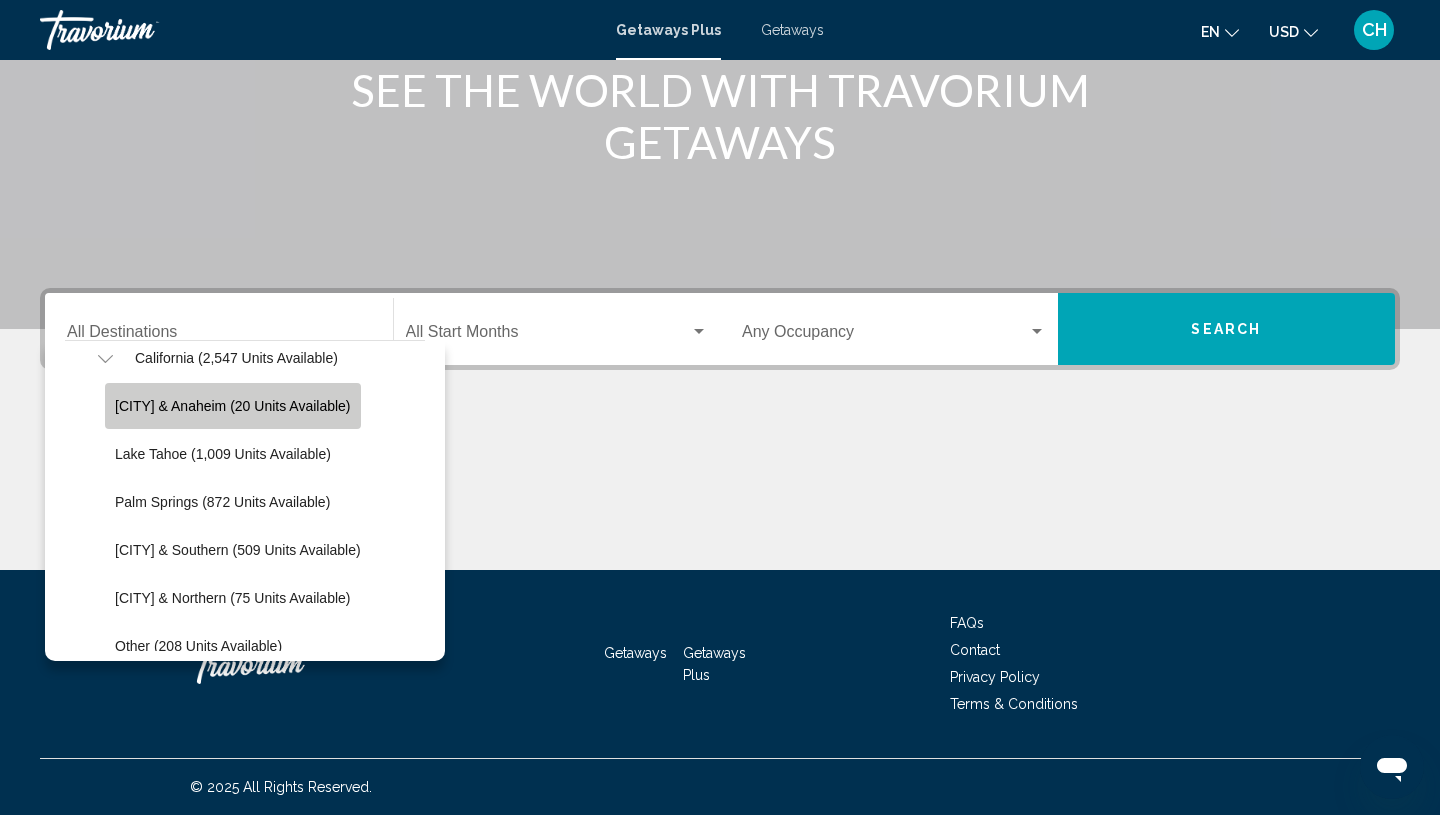 click on "Los Angeles & Anaheim (20 units available)" 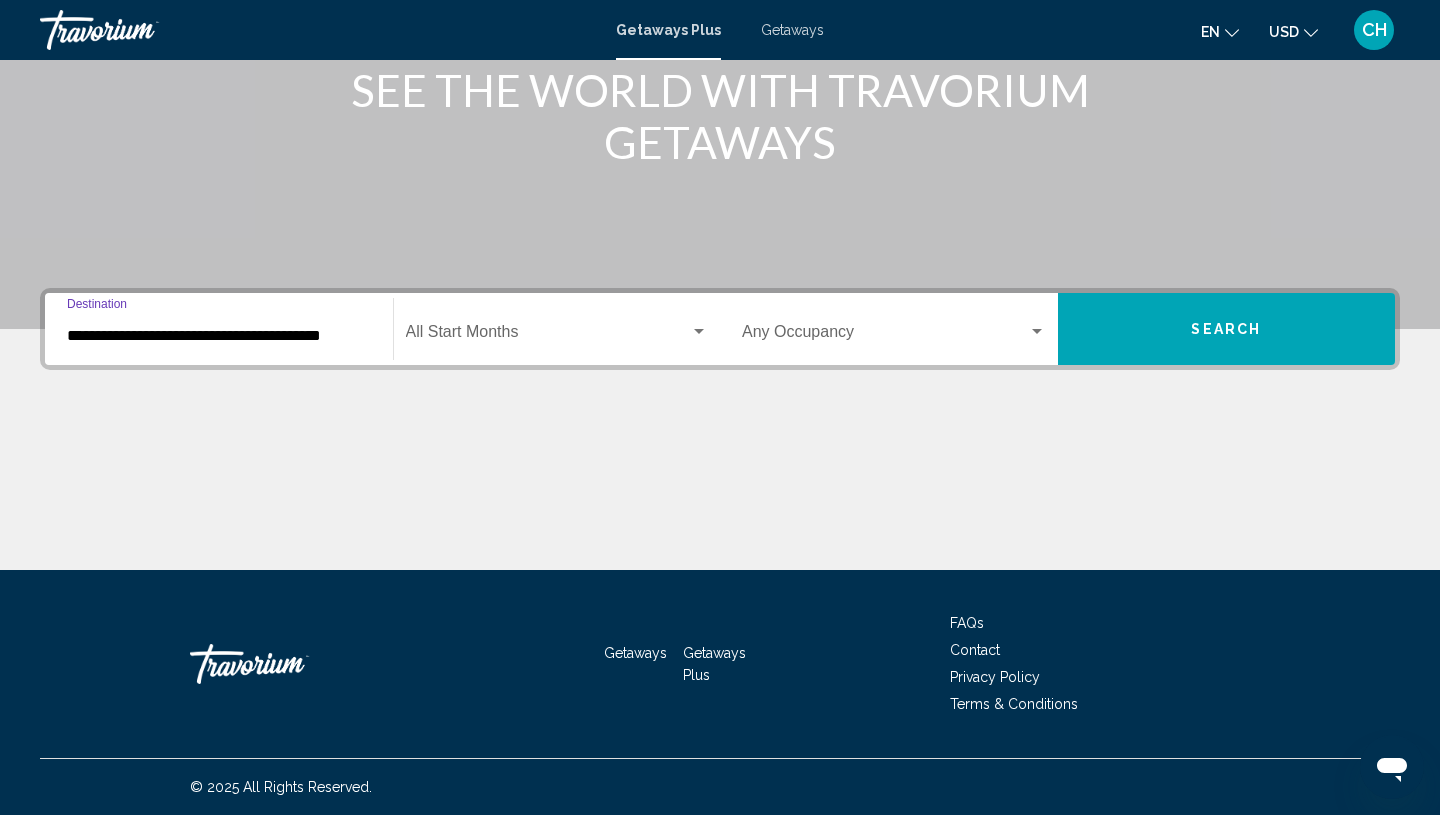 click on "Start Month All Start Months" 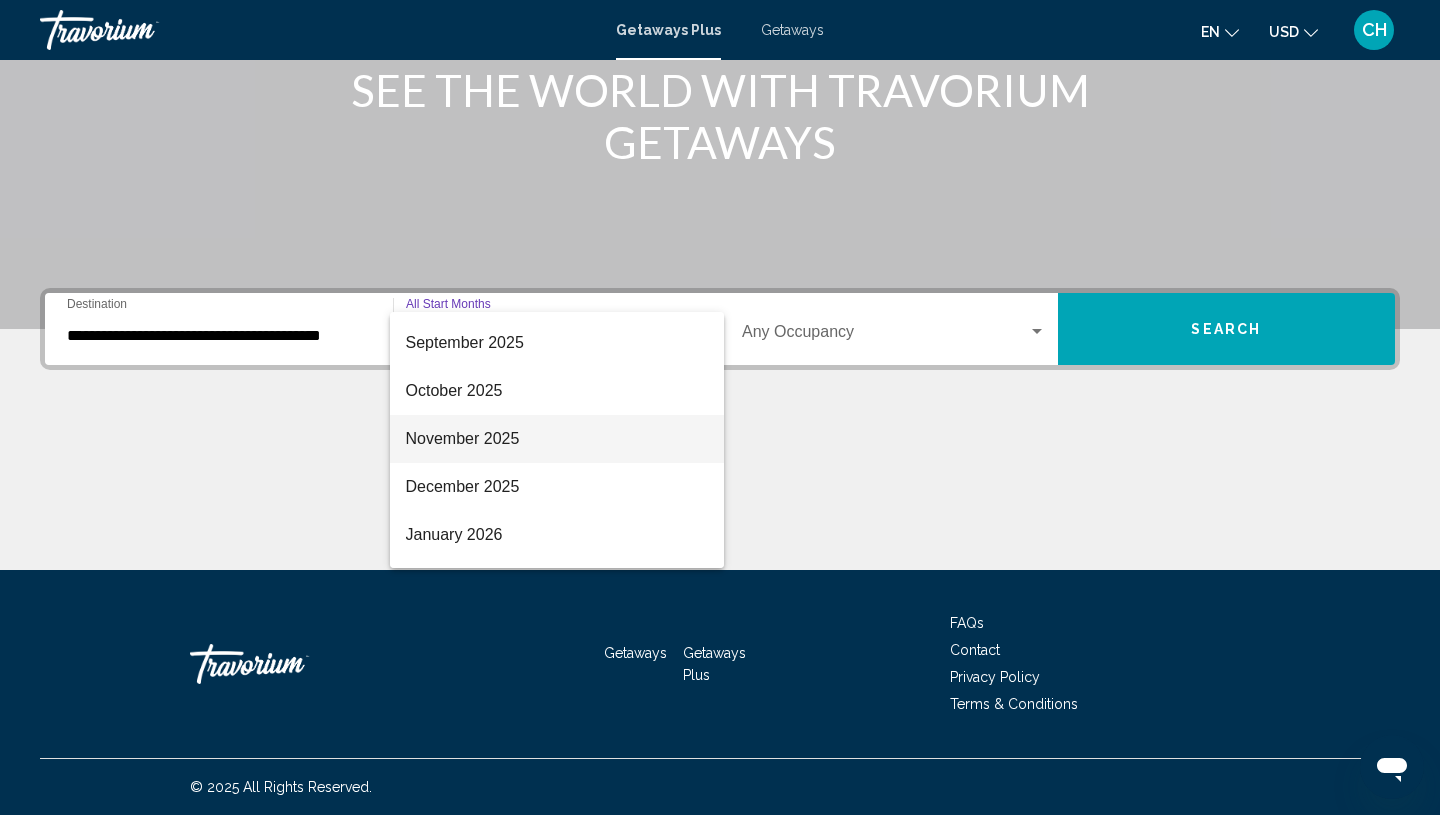 scroll, scrollTop: 138, scrollLeft: 0, axis: vertical 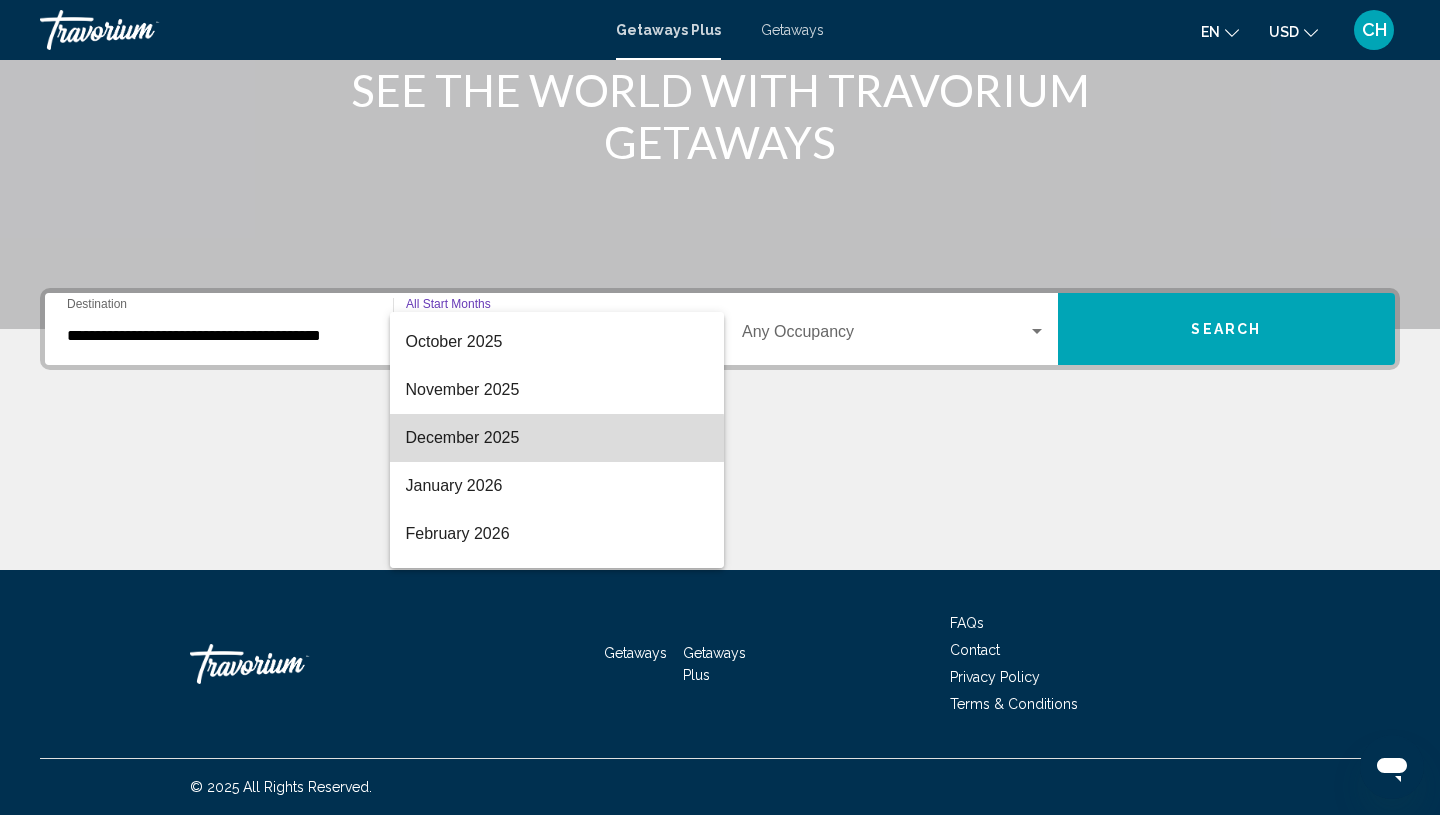 click on "December 2025" at bounding box center [557, 438] 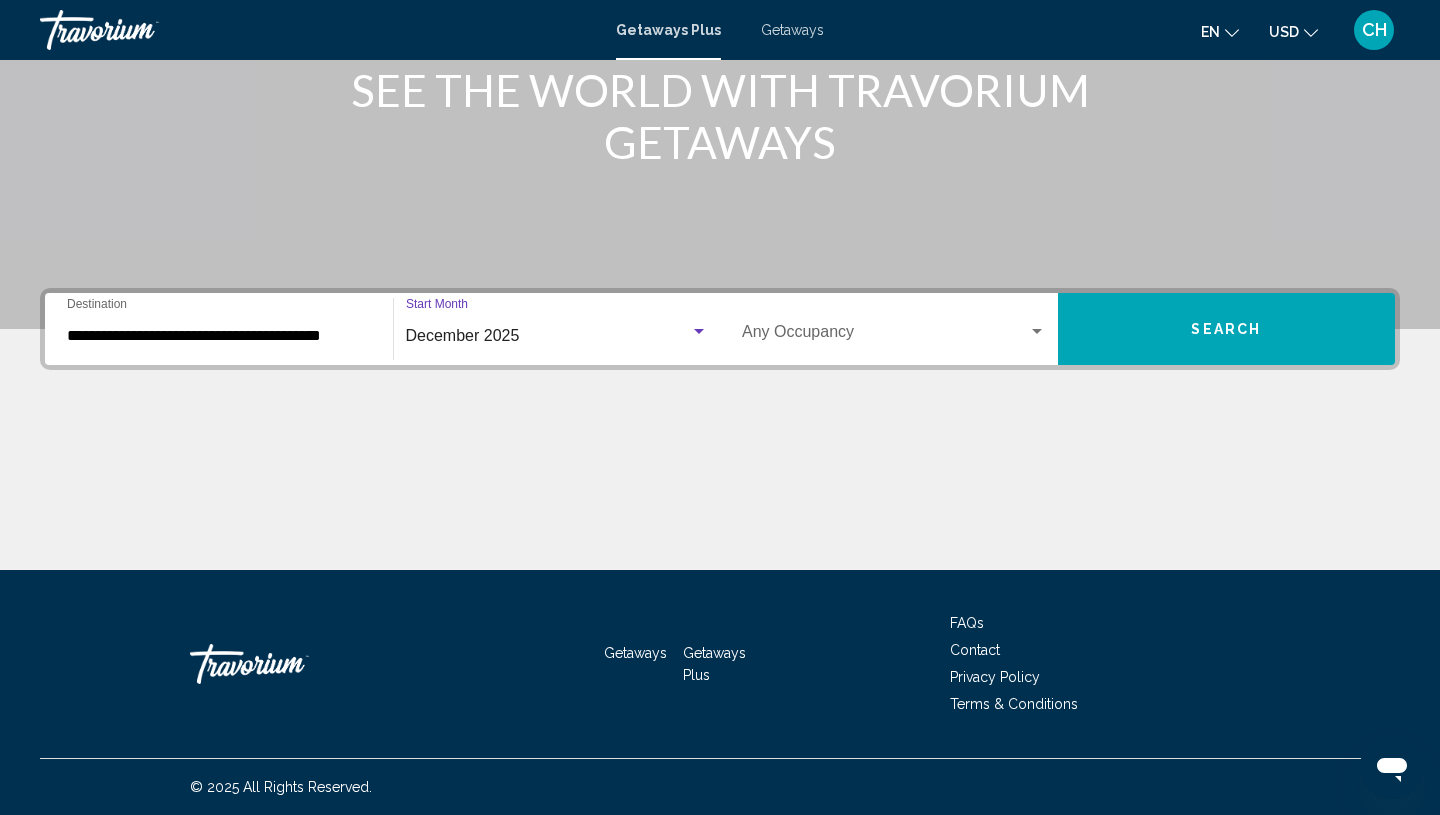 click at bounding box center [885, 336] 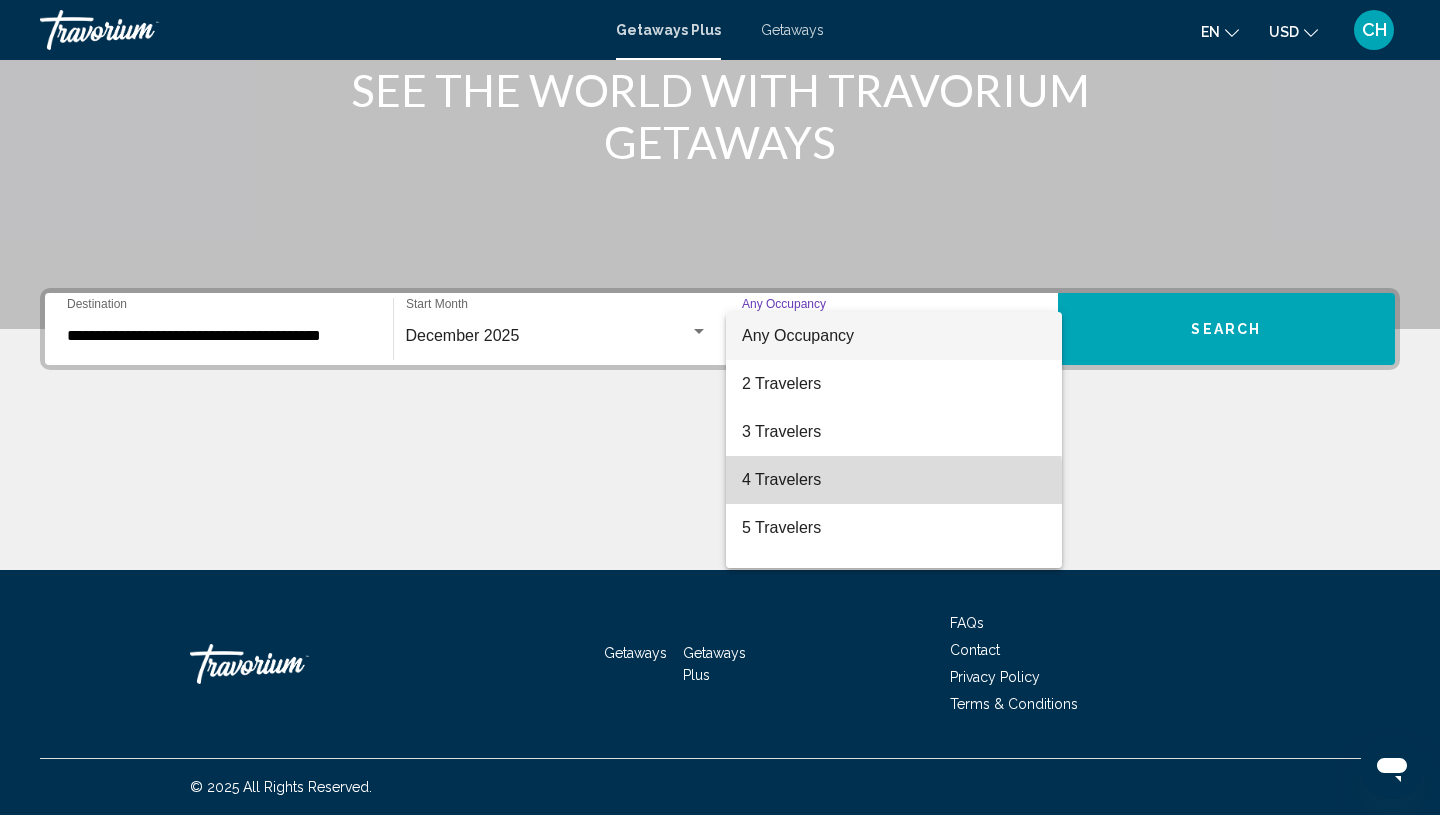 click on "4 Travelers" at bounding box center (894, 480) 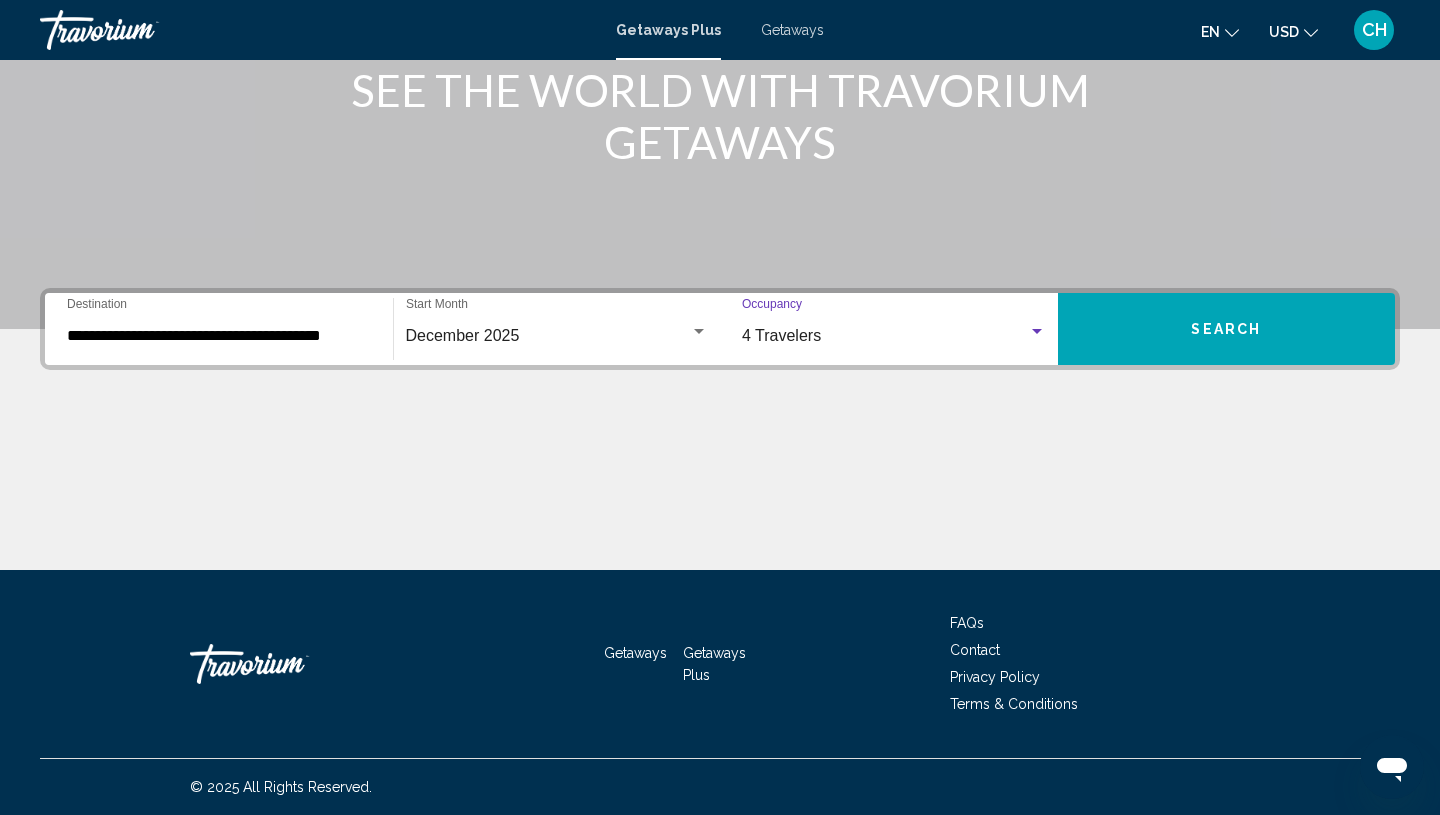 click on "Search" at bounding box center (1227, 329) 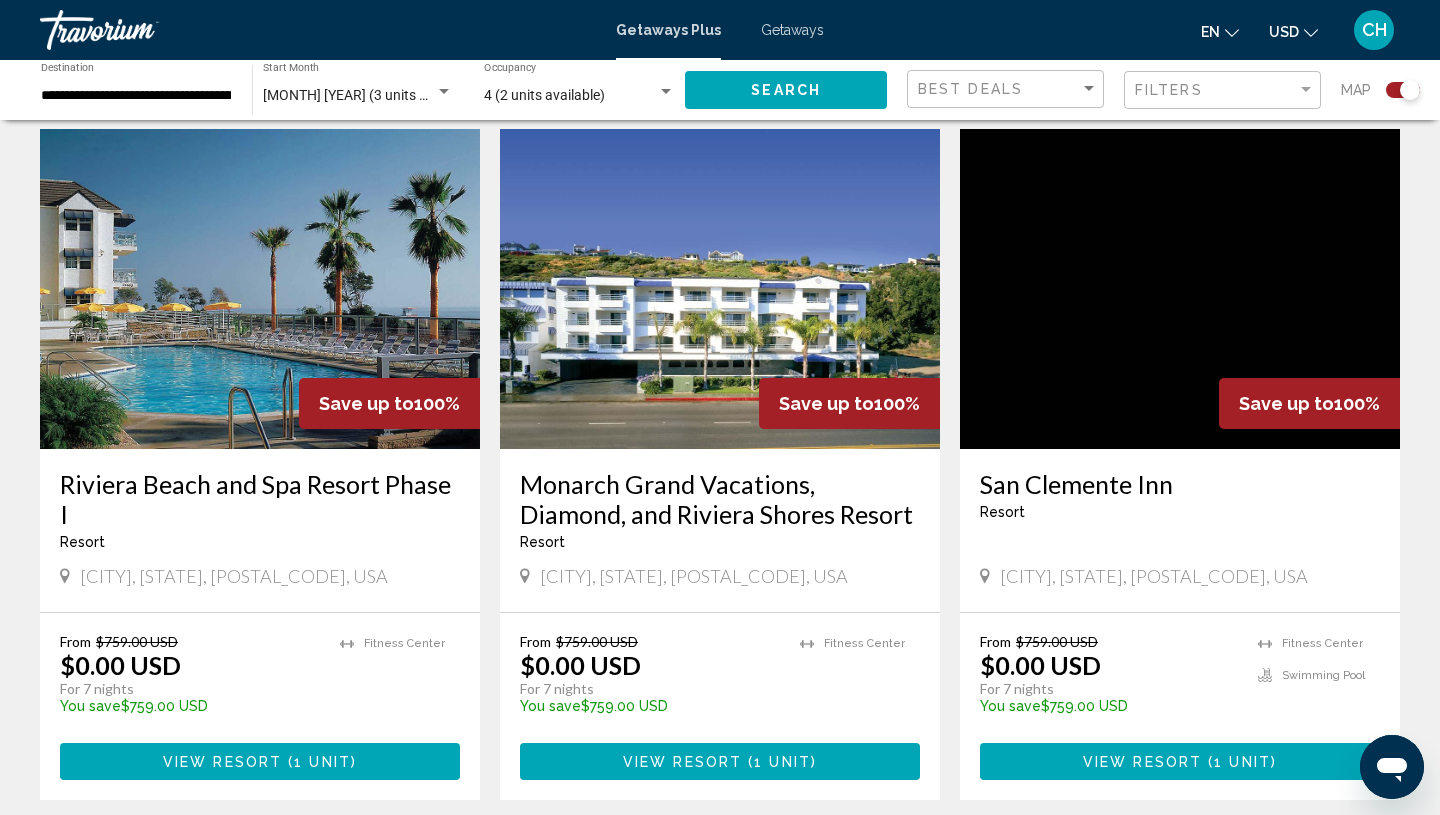 scroll, scrollTop: 698, scrollLeft: 0, axis: vertical 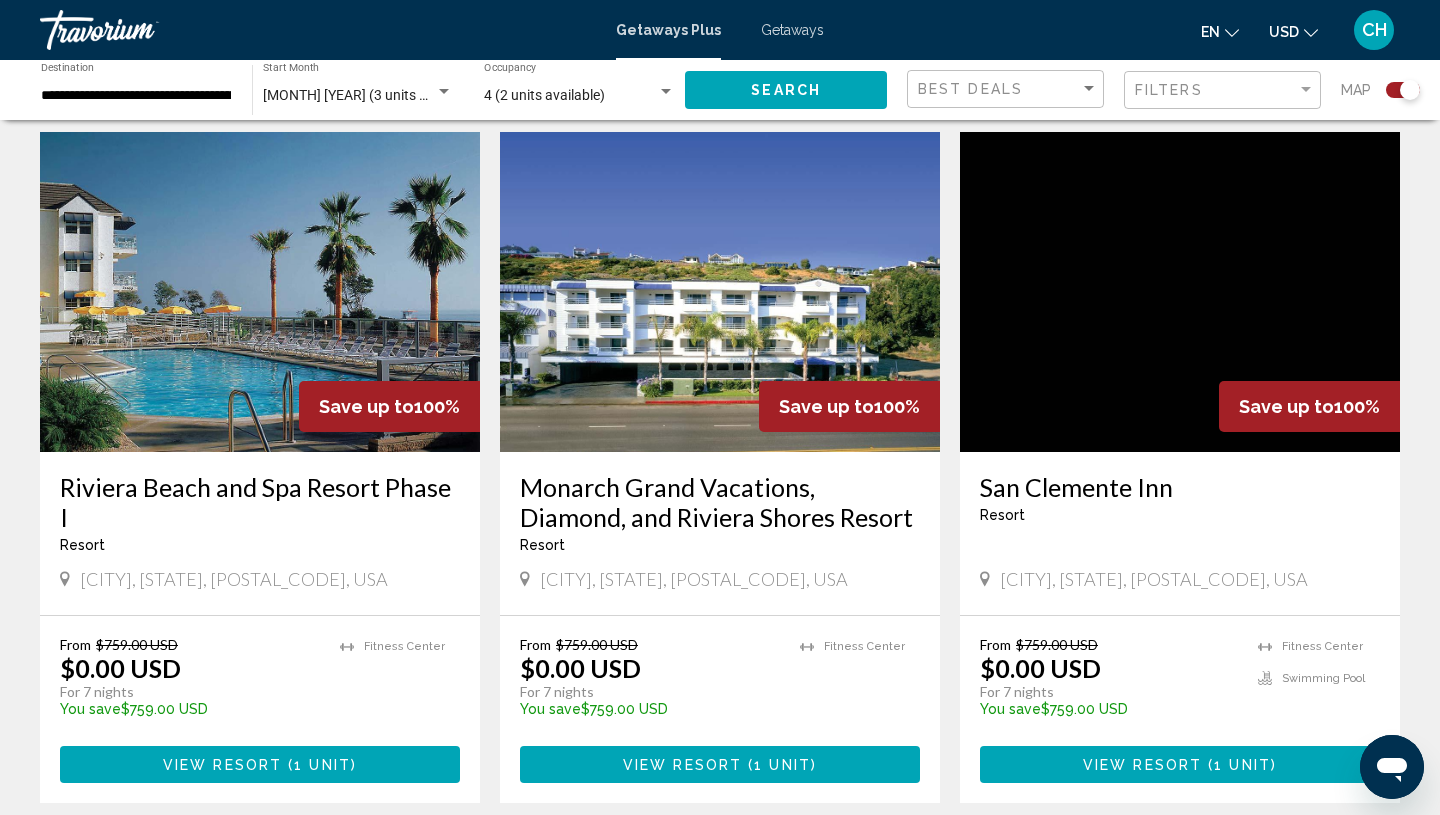 click on "View Resort" at bounding box center (222, 765) 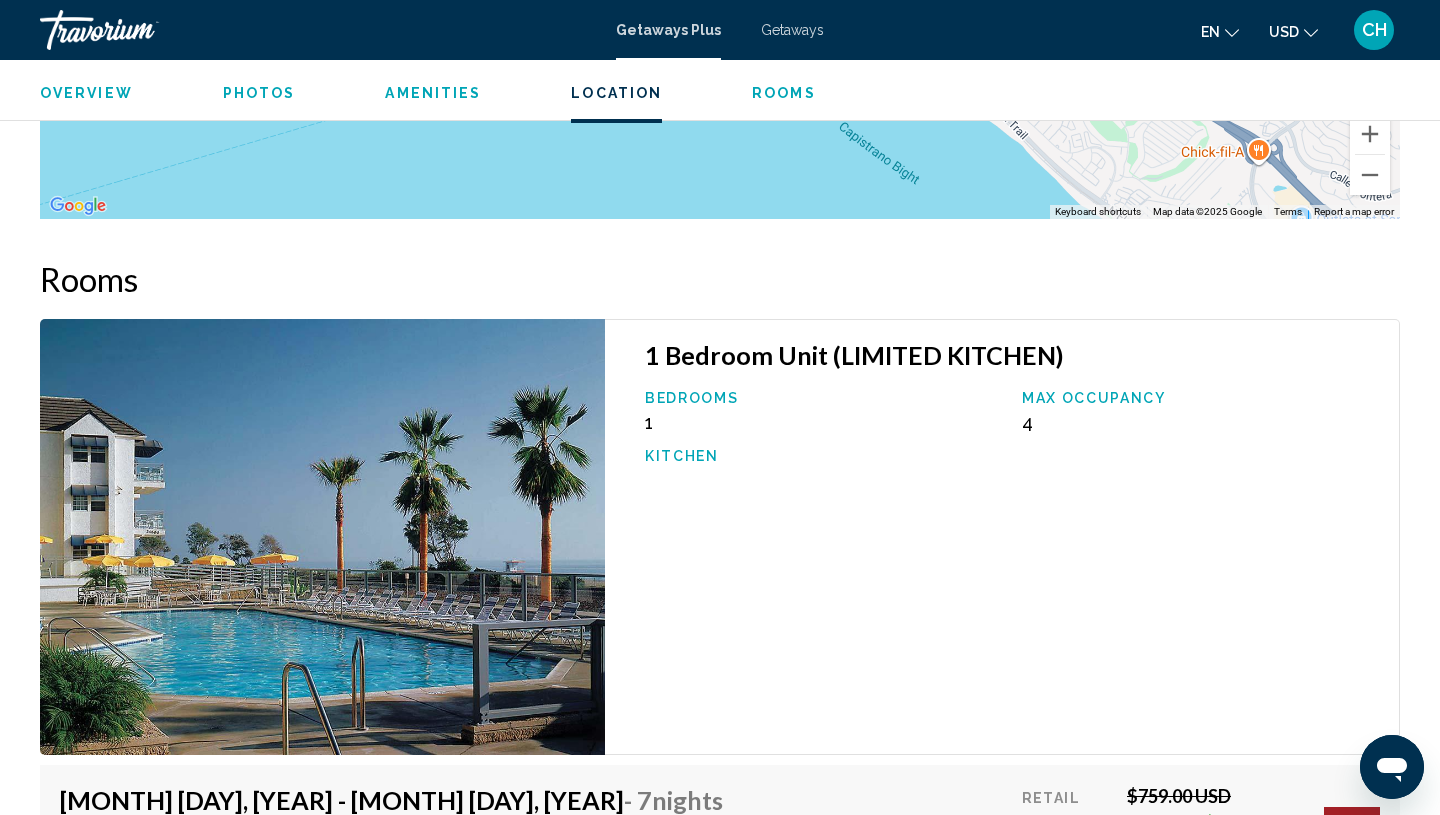 scroll, scrollTop: 3350, scrollLeft: 0, axis: vertical 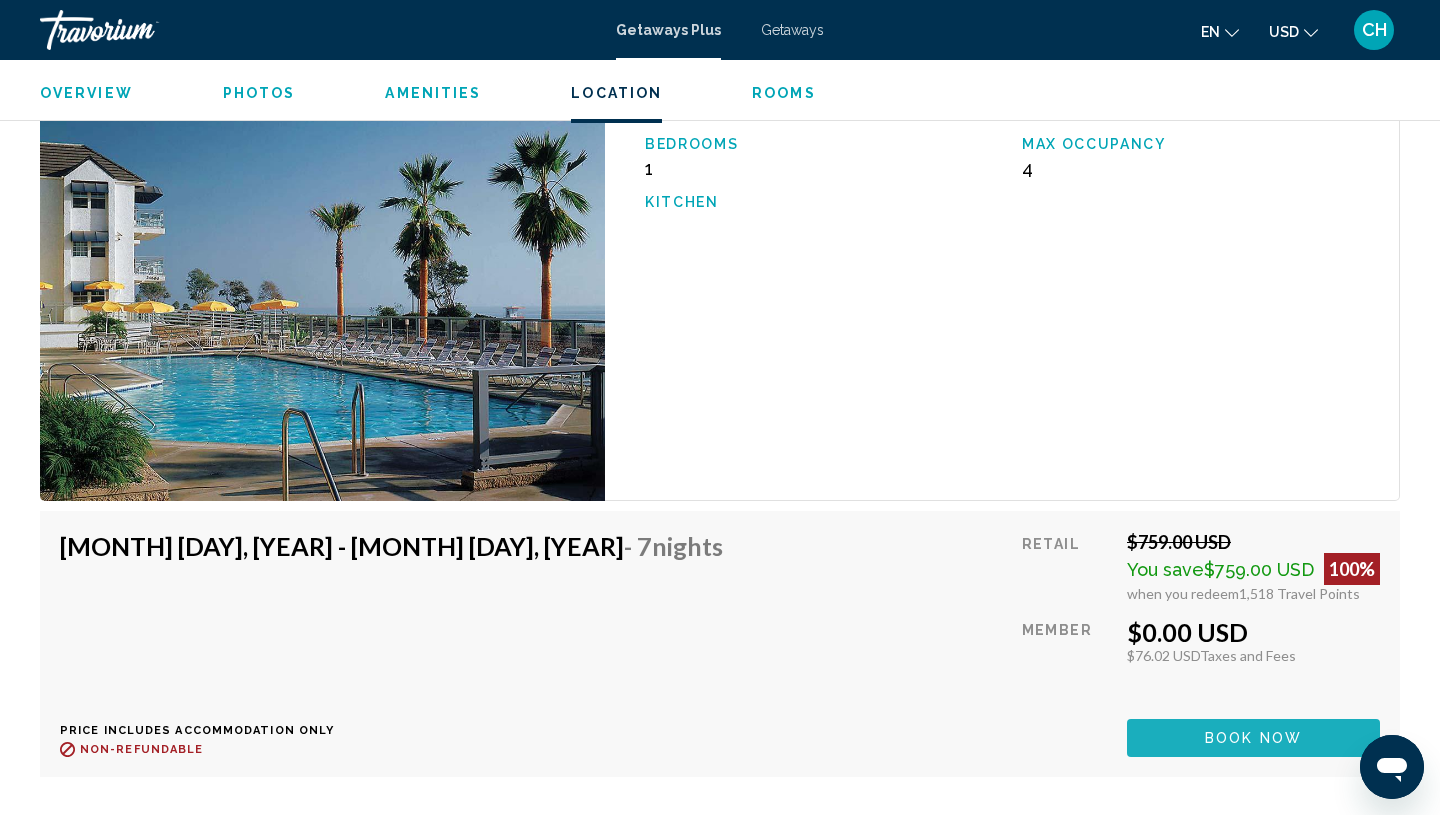 click on "Book now" at bounding box center (1253, 739) 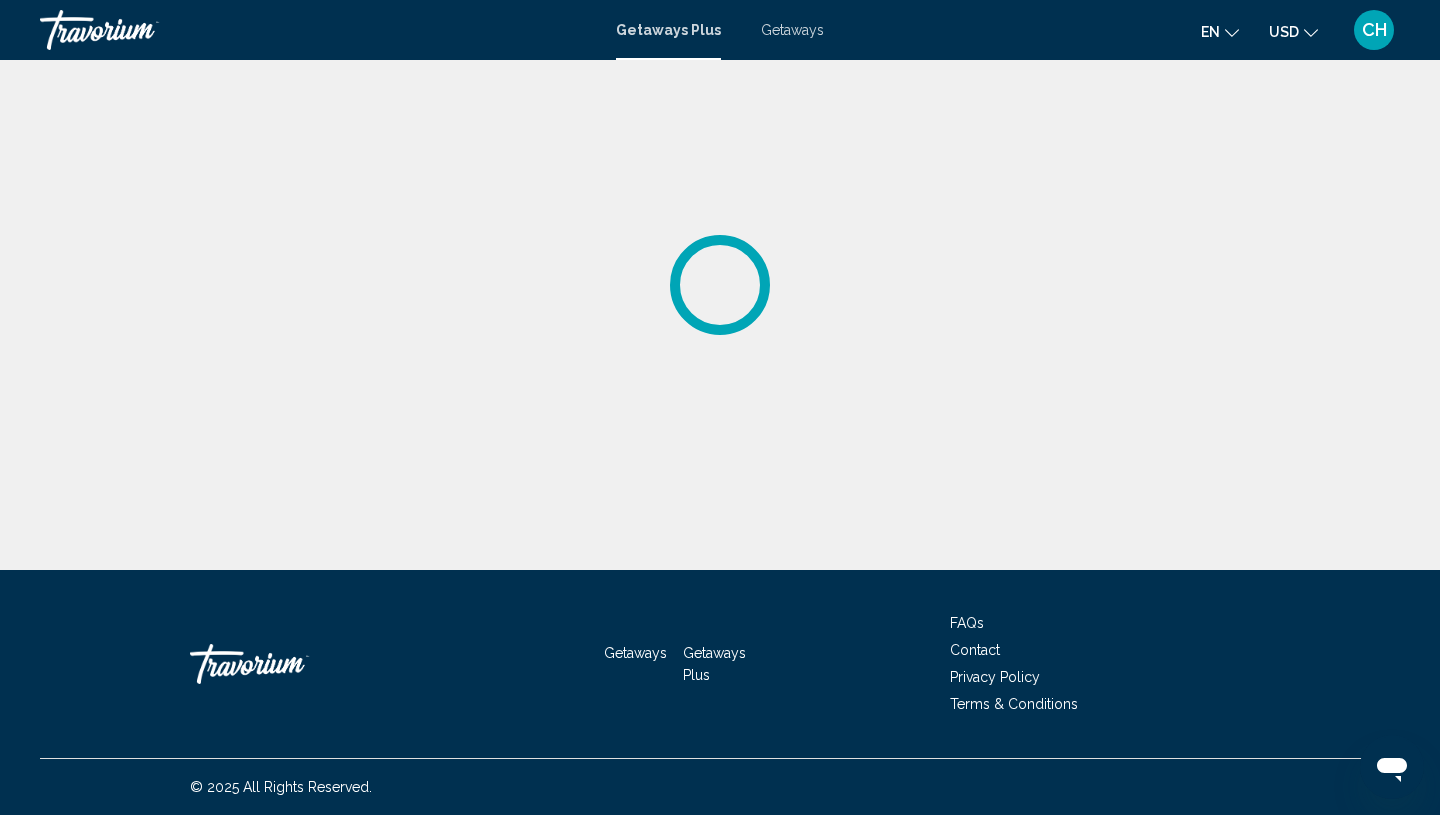 scroll, scrollTop: 0, scrollLeft: 0, axis: both 